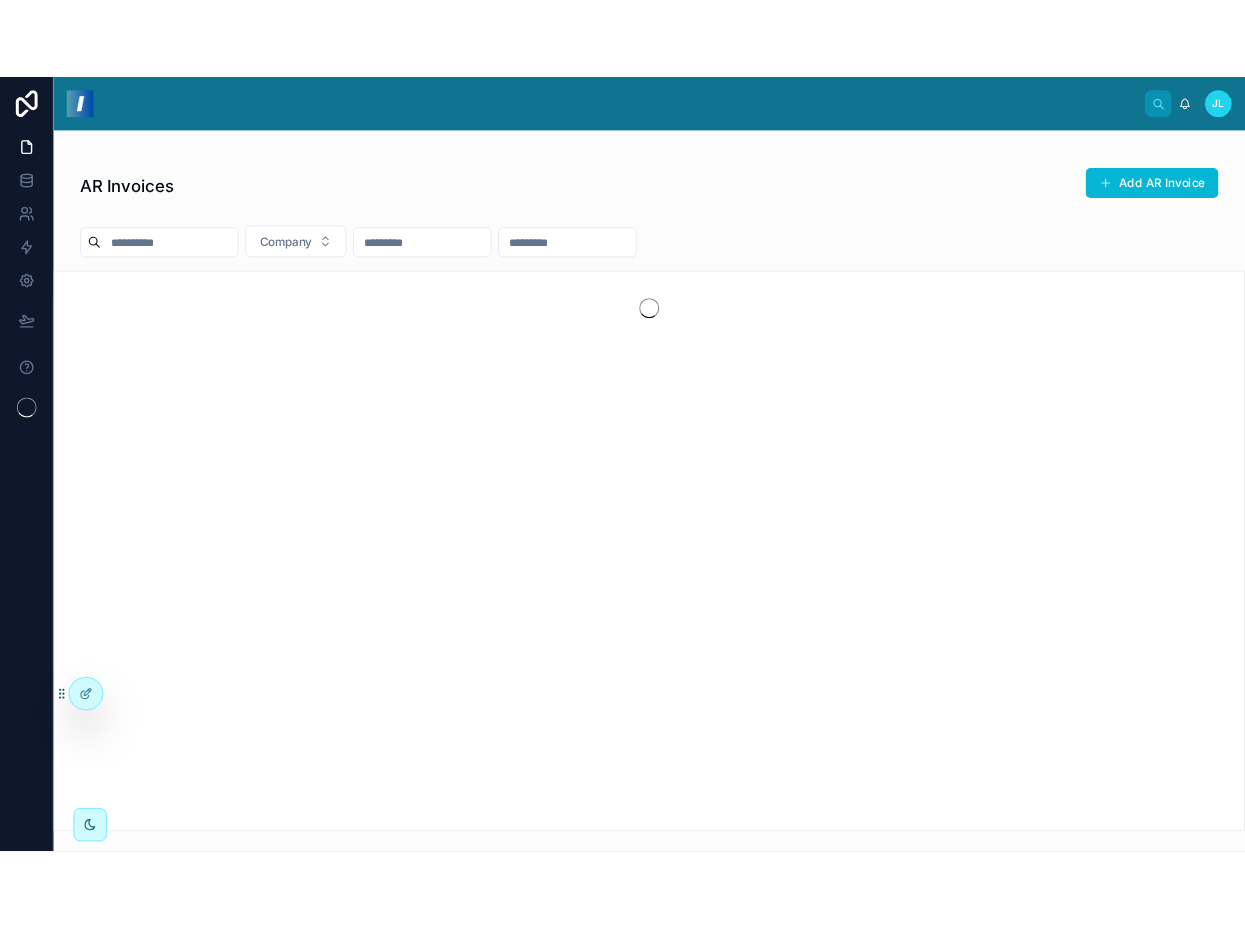 scroll, scrollTop: 0, scrollLeft: 0, axis: both 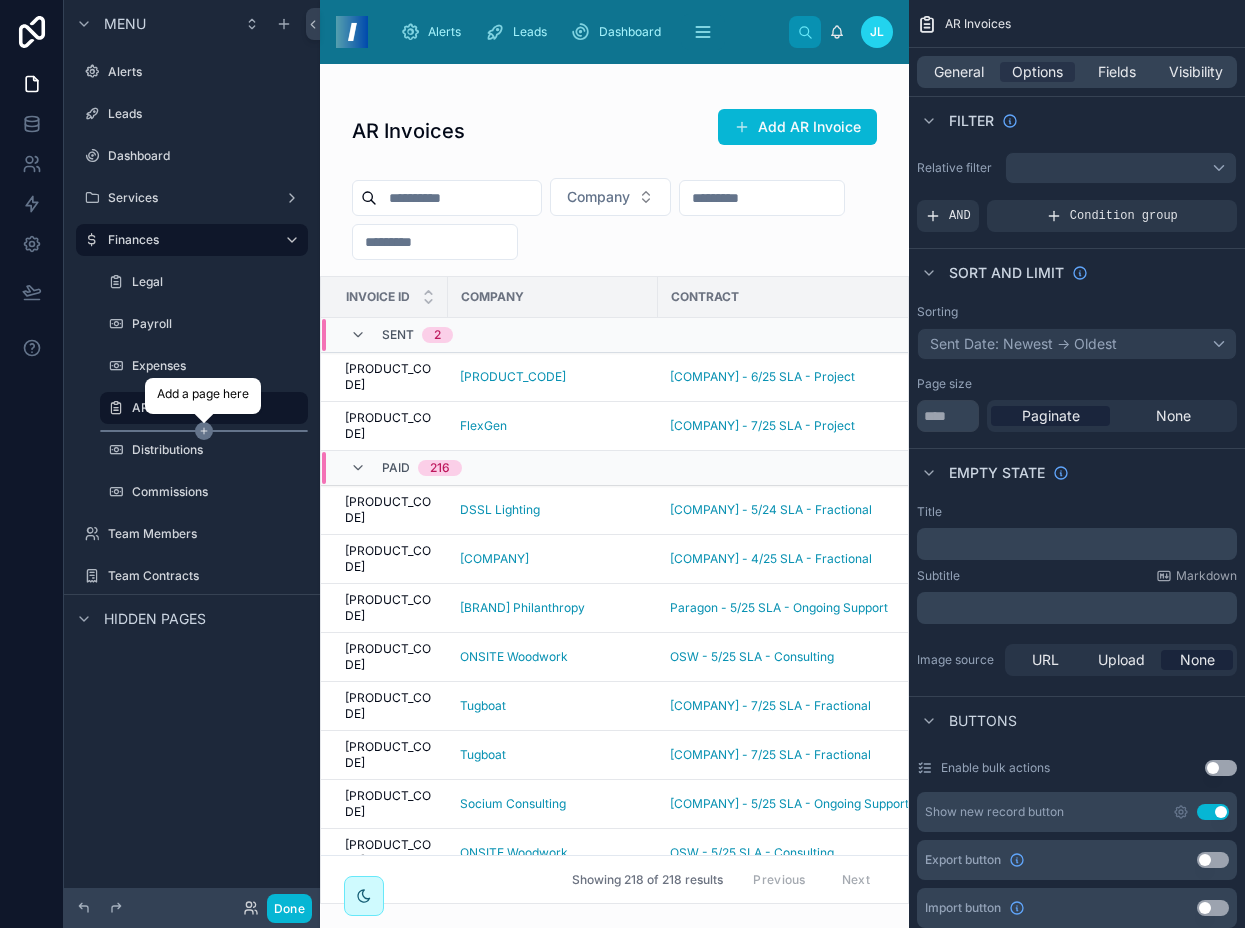 click 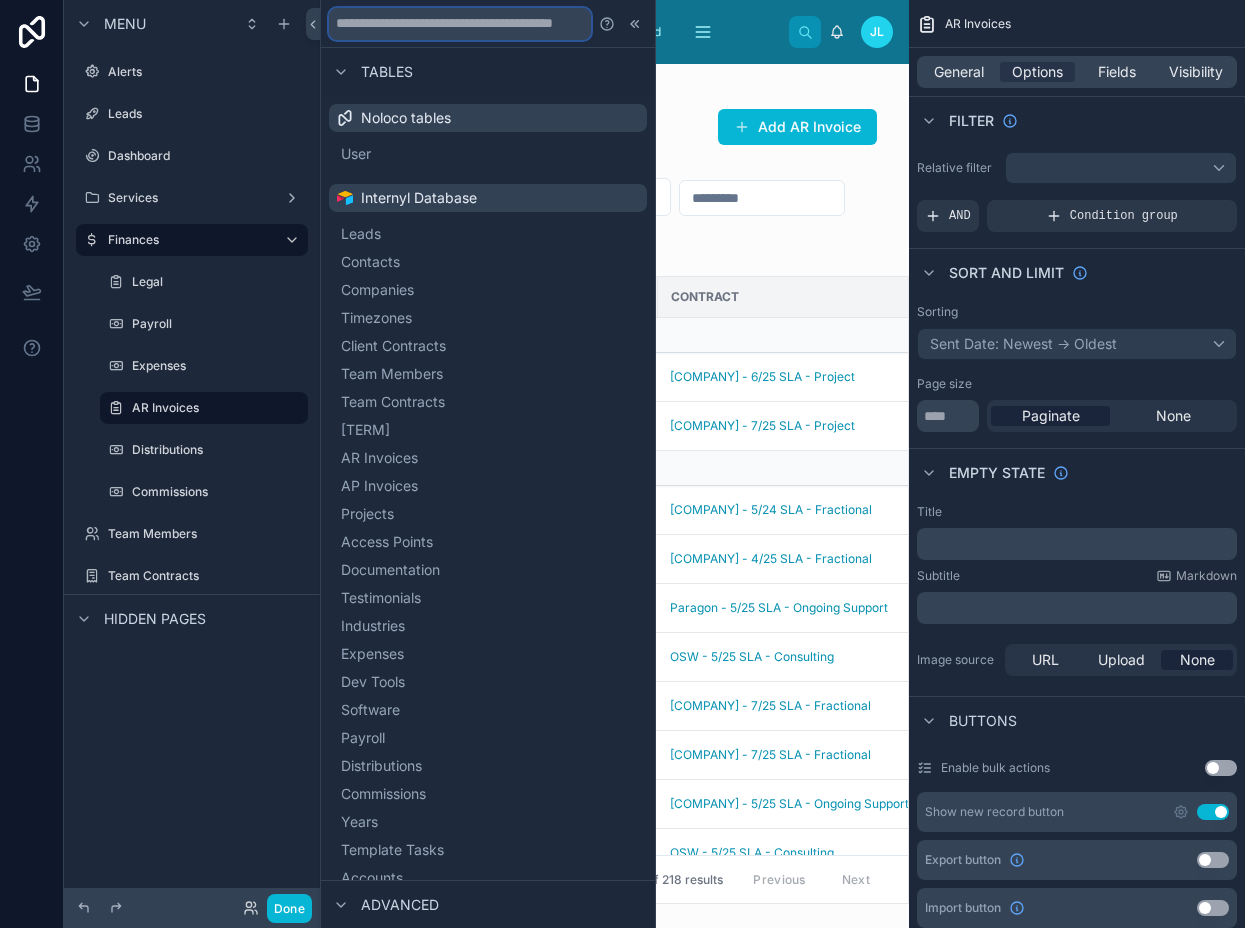 click at bounding box center (460, 24) 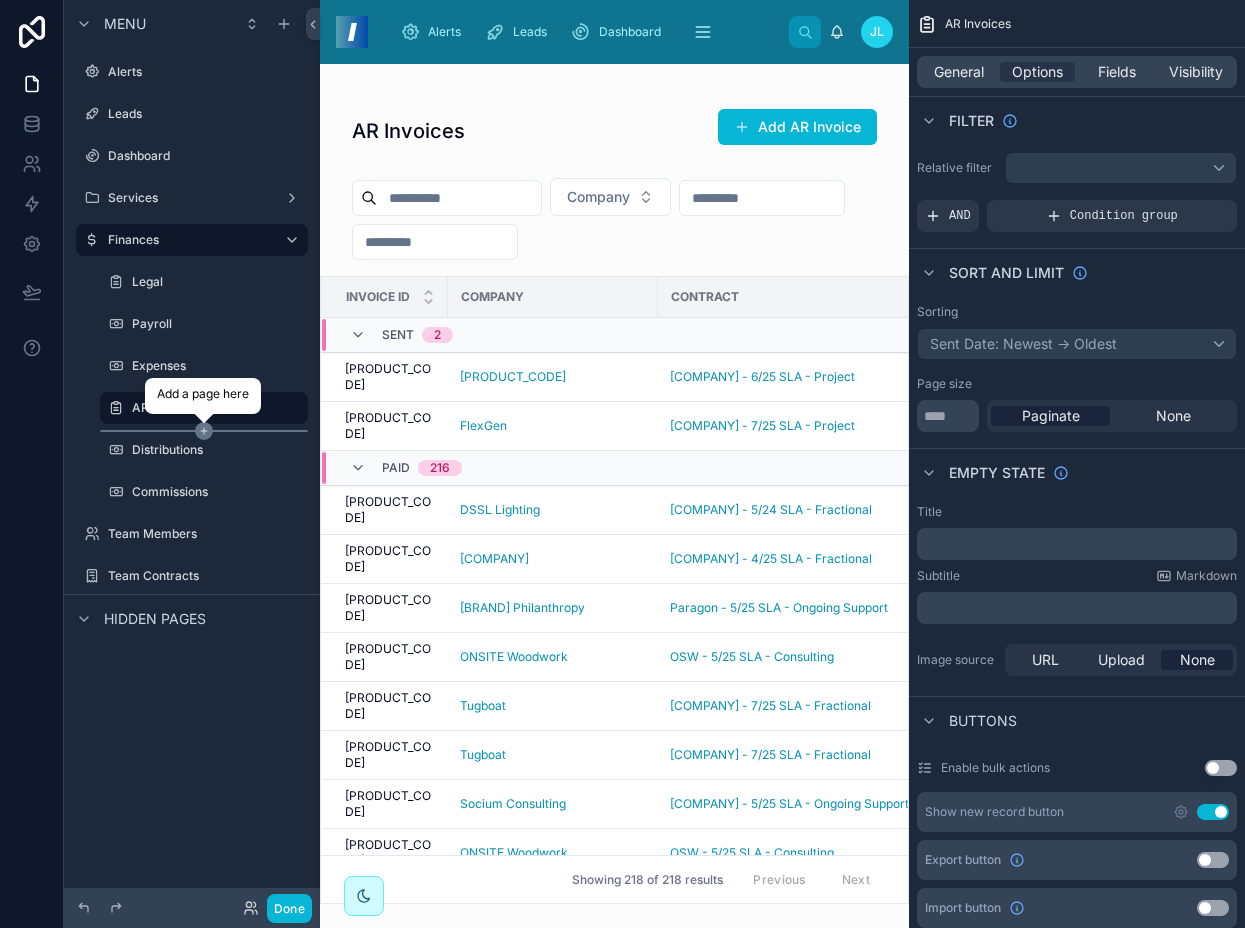 click 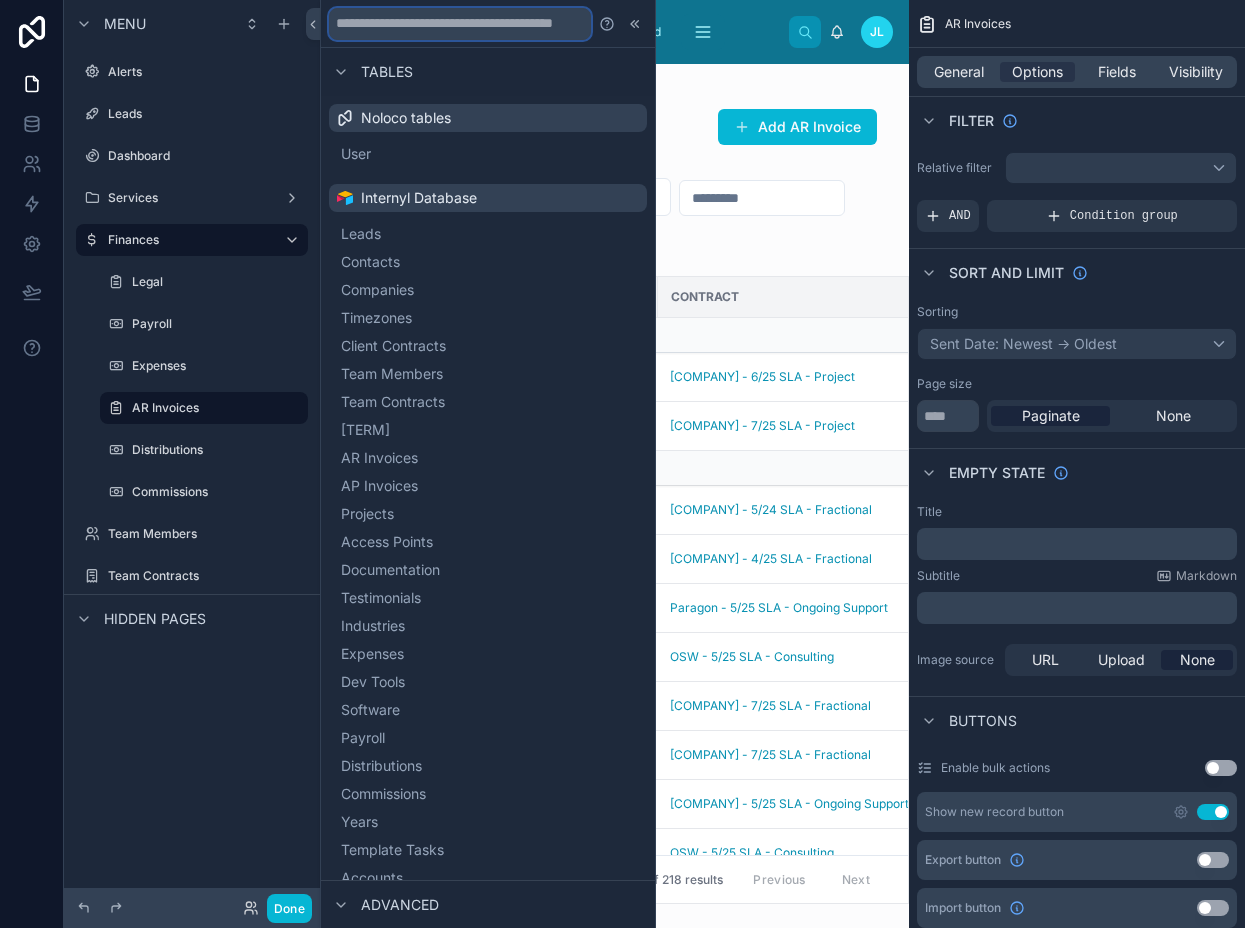 click at bounding box center [460, 24] 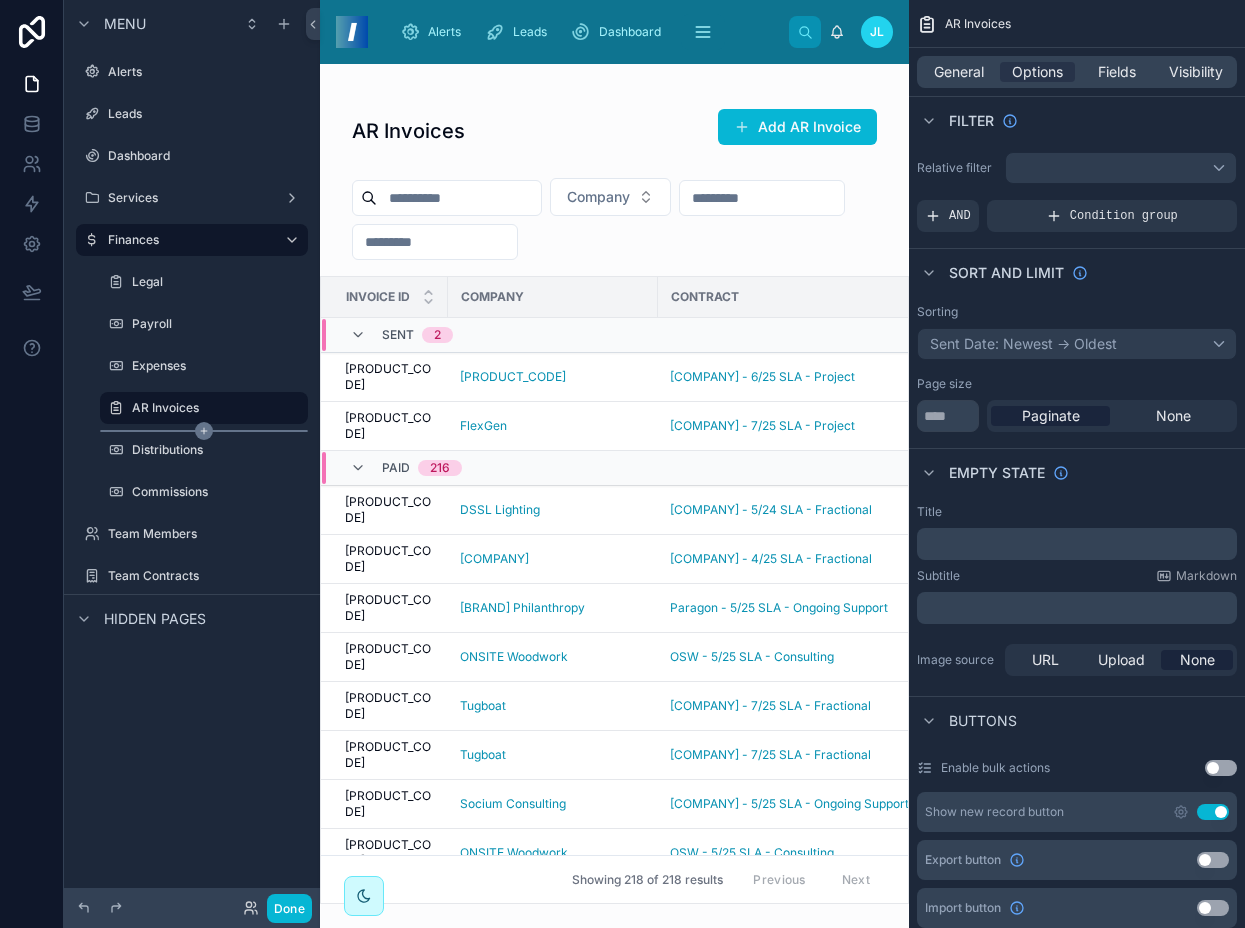 click 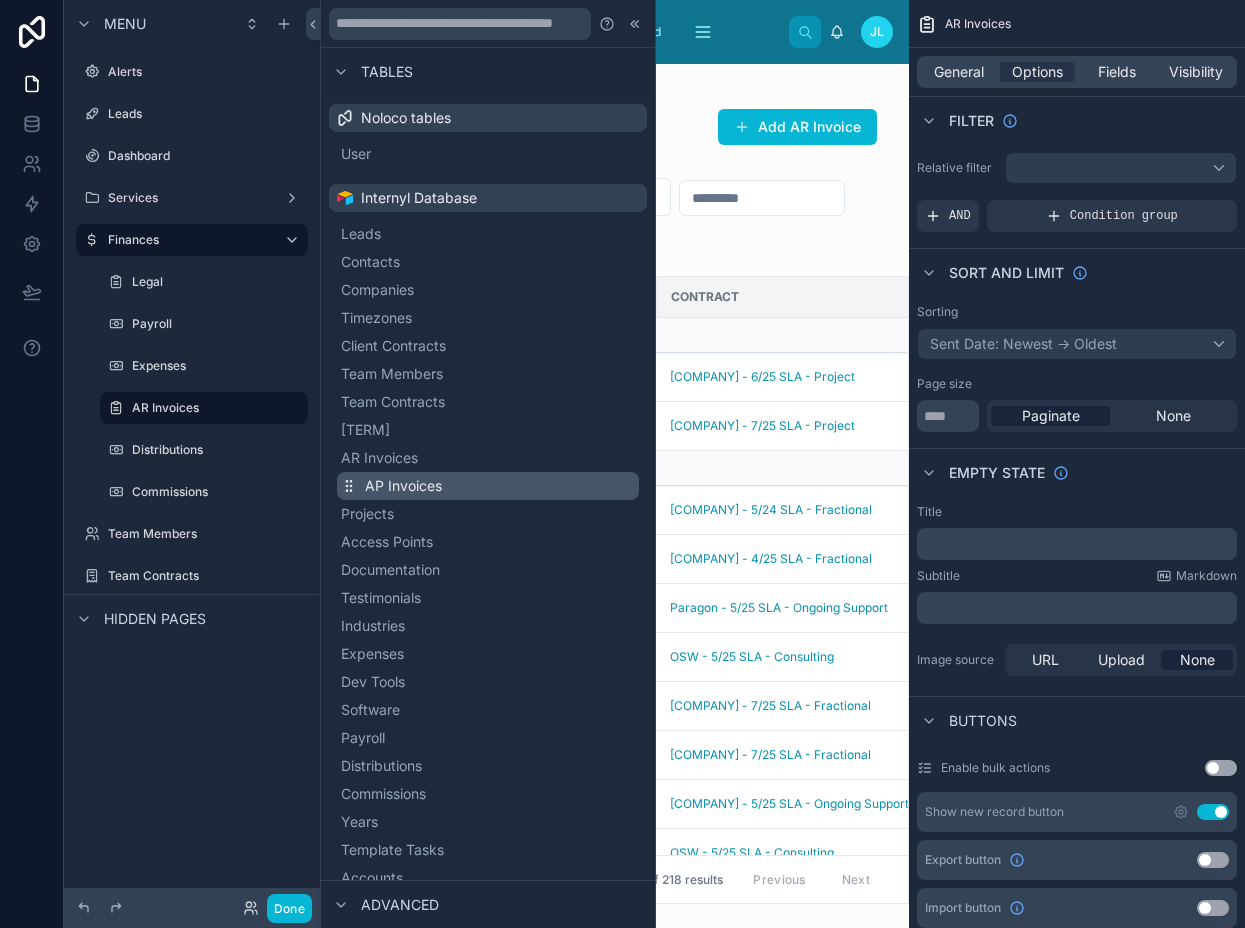 click on "AP Invoices" at bounding box center [403, 486] 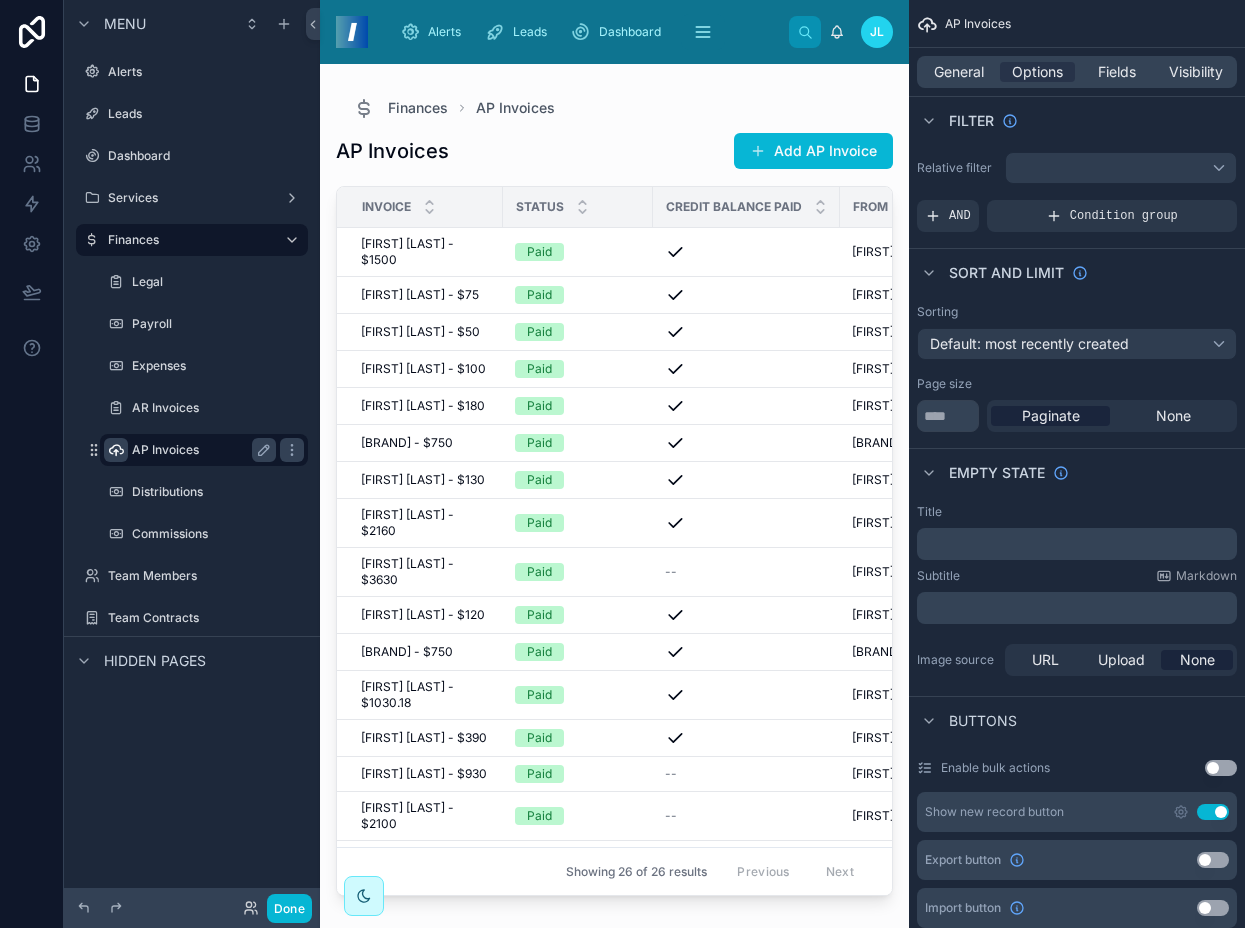 click at bounding box center (116, 450) 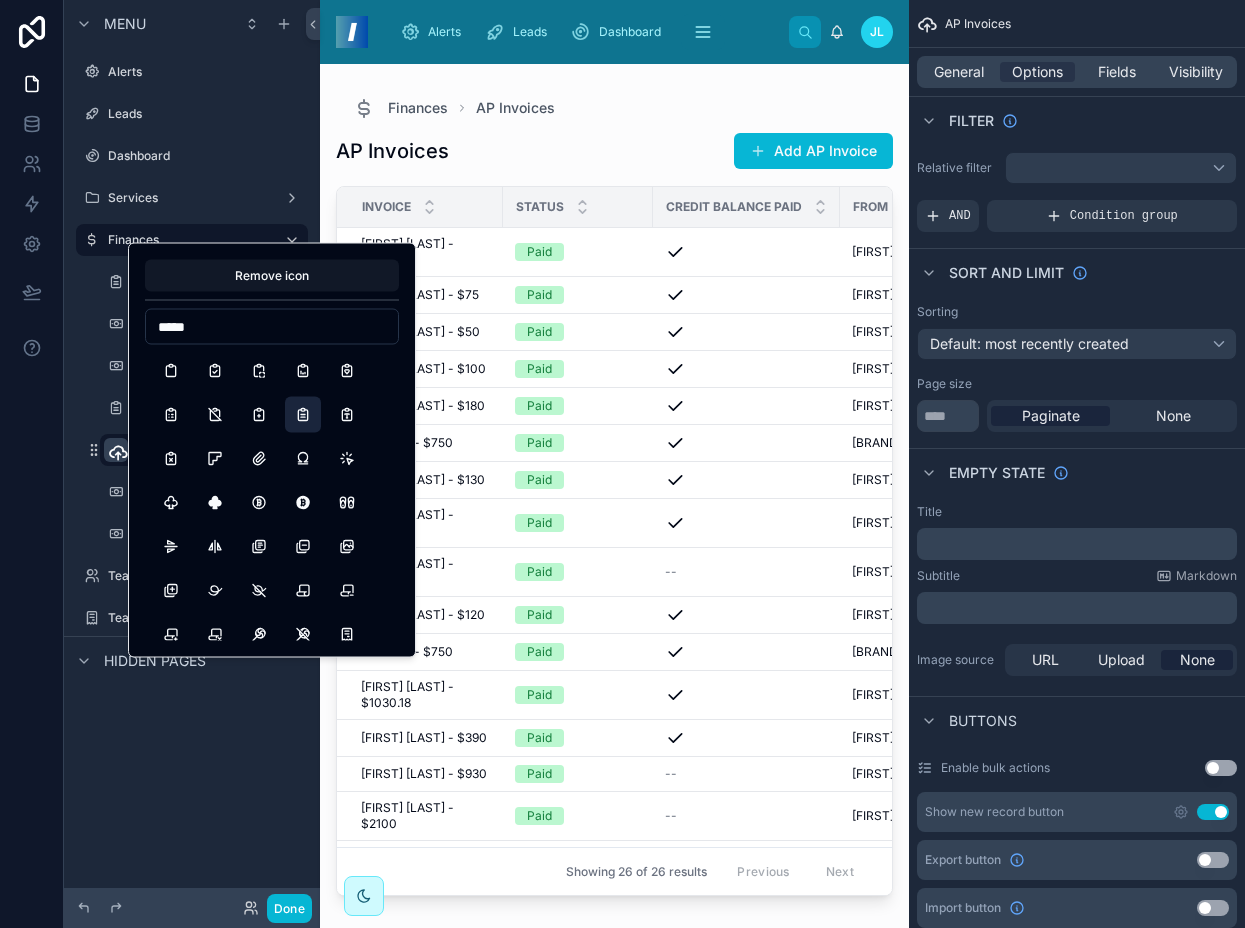 type on "*****" 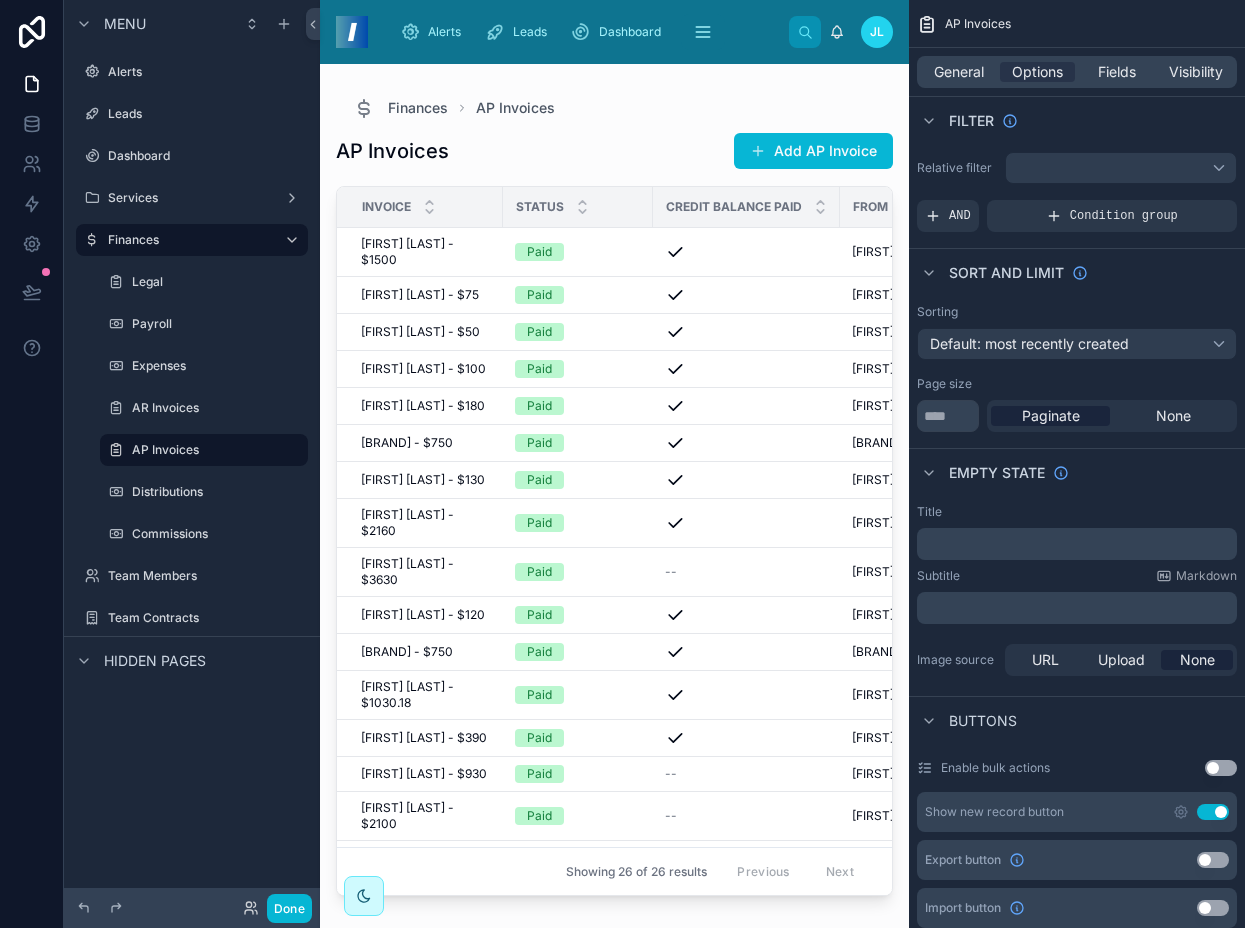 click at bounding box center (614, 484) 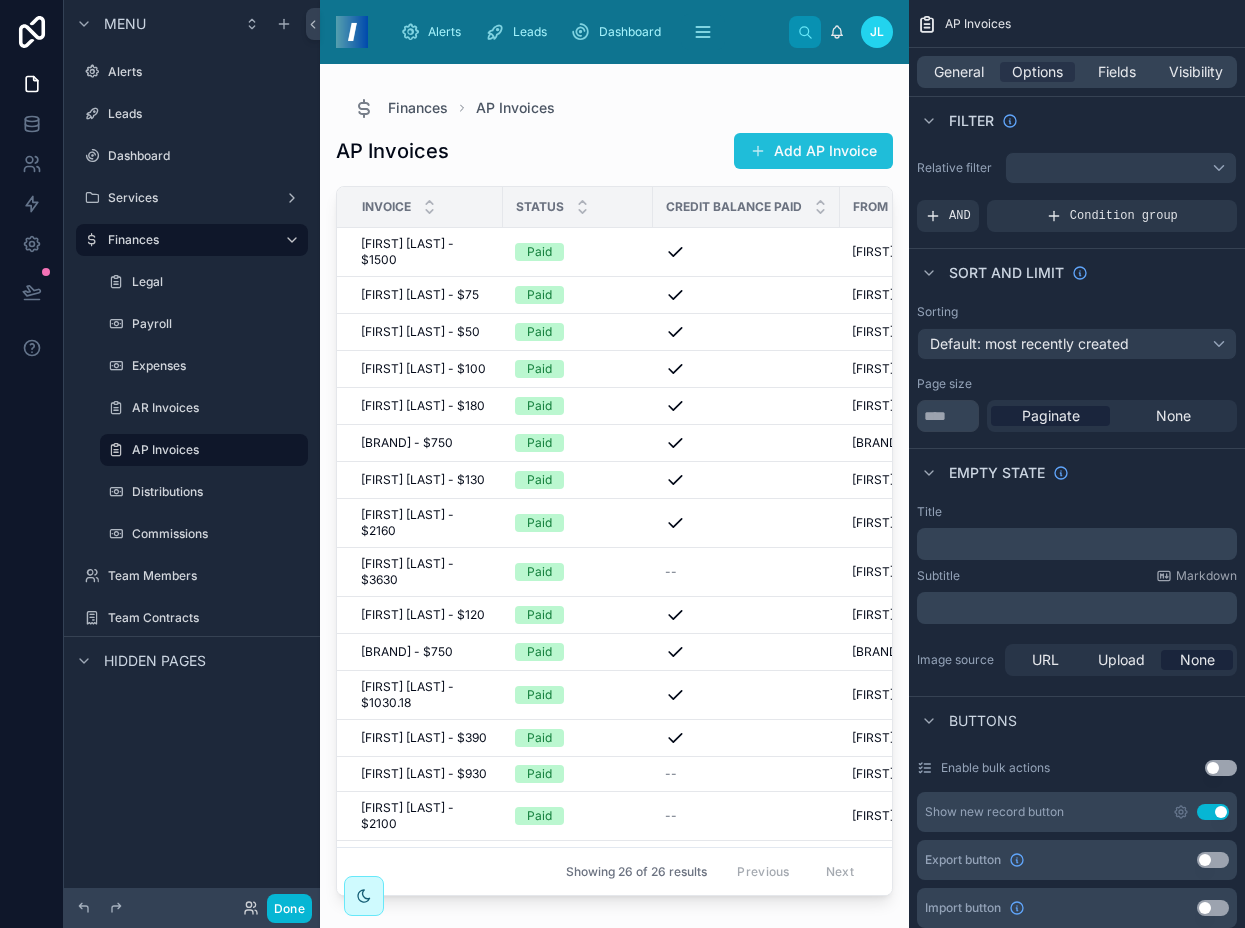 click on "Add AP Invoice" at bounding box center [813, 151] 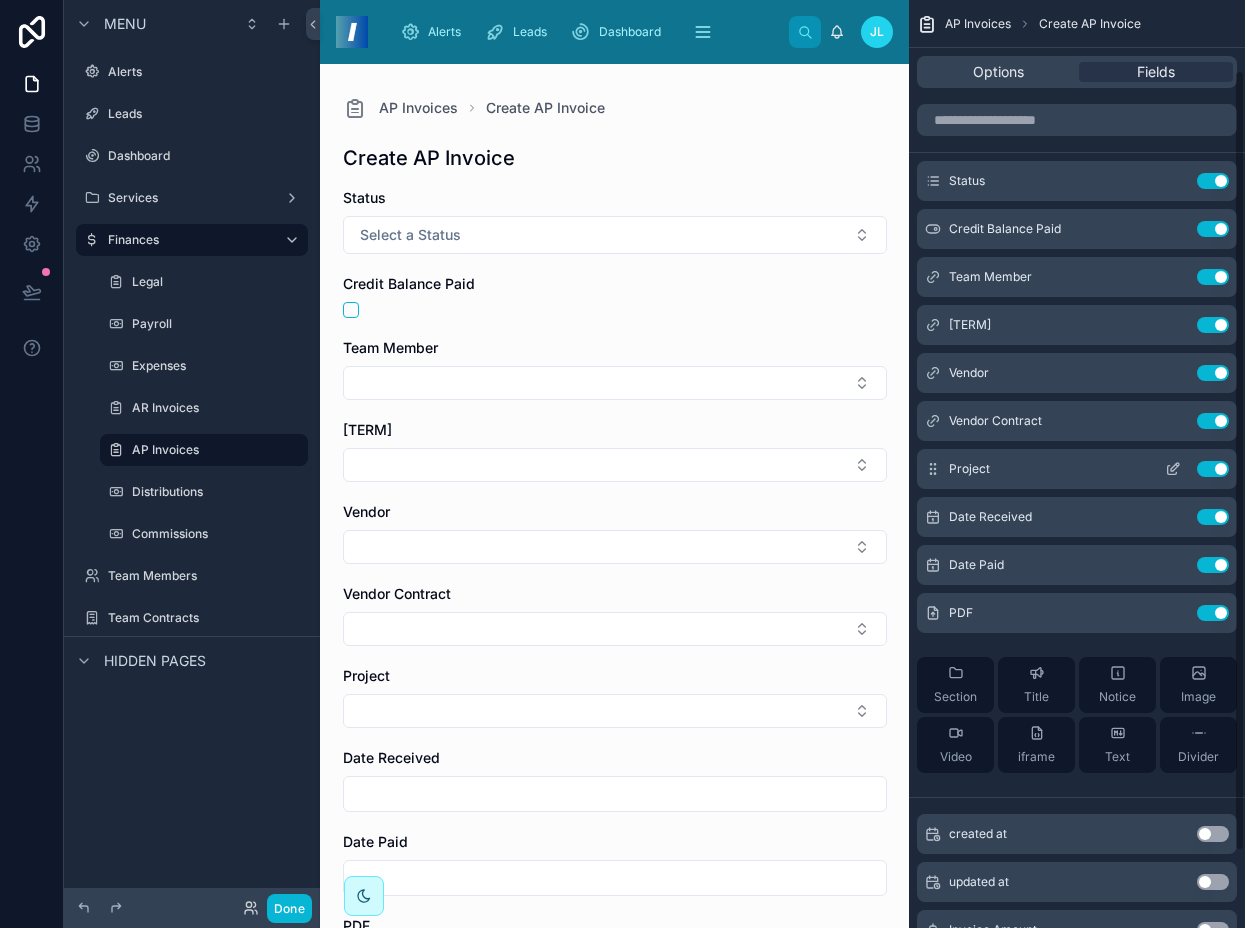 scroll, scrollTop: 174, scrollLeft: 0, axis: vertical 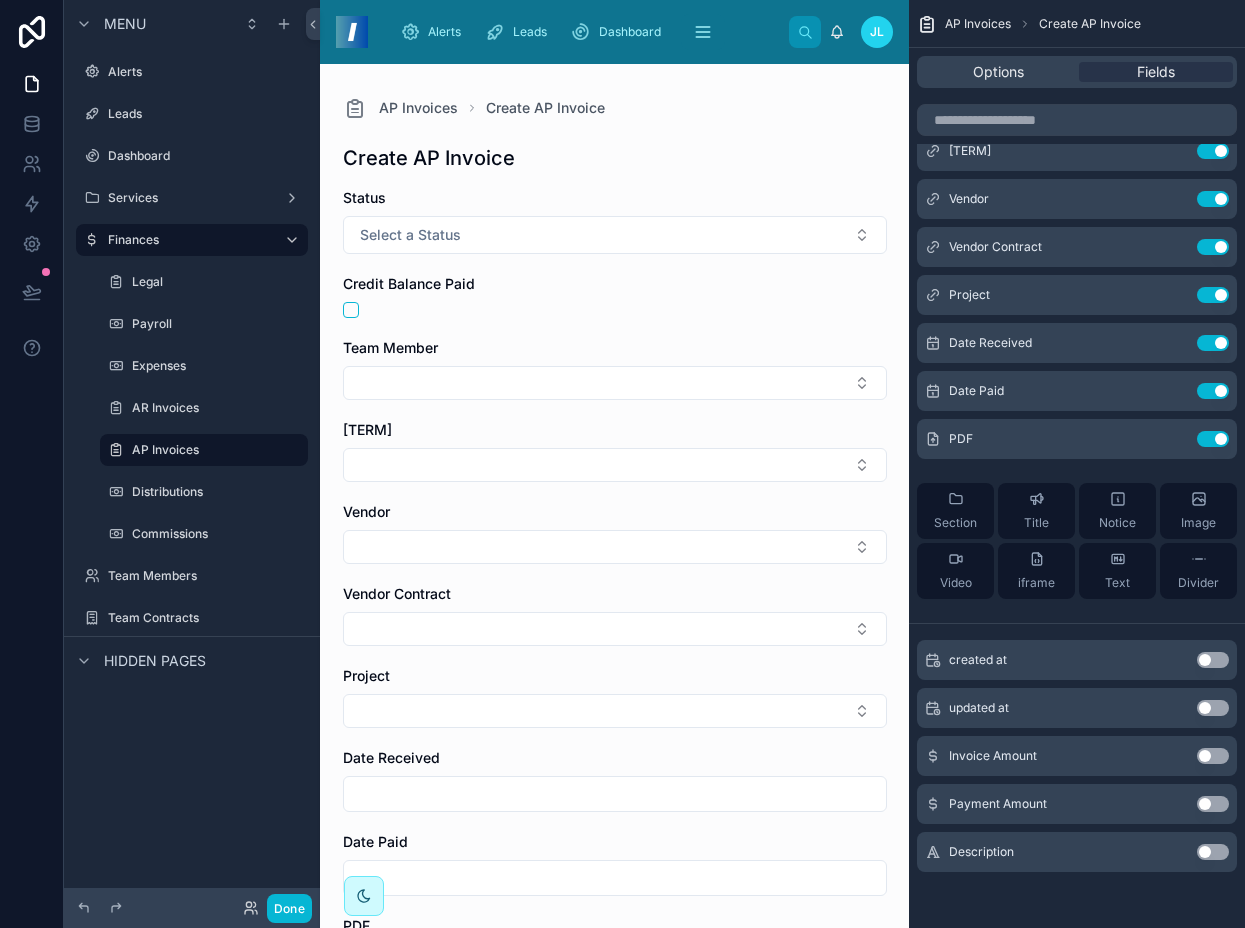 click on "Use setting" at bounding box center (1213, 756) 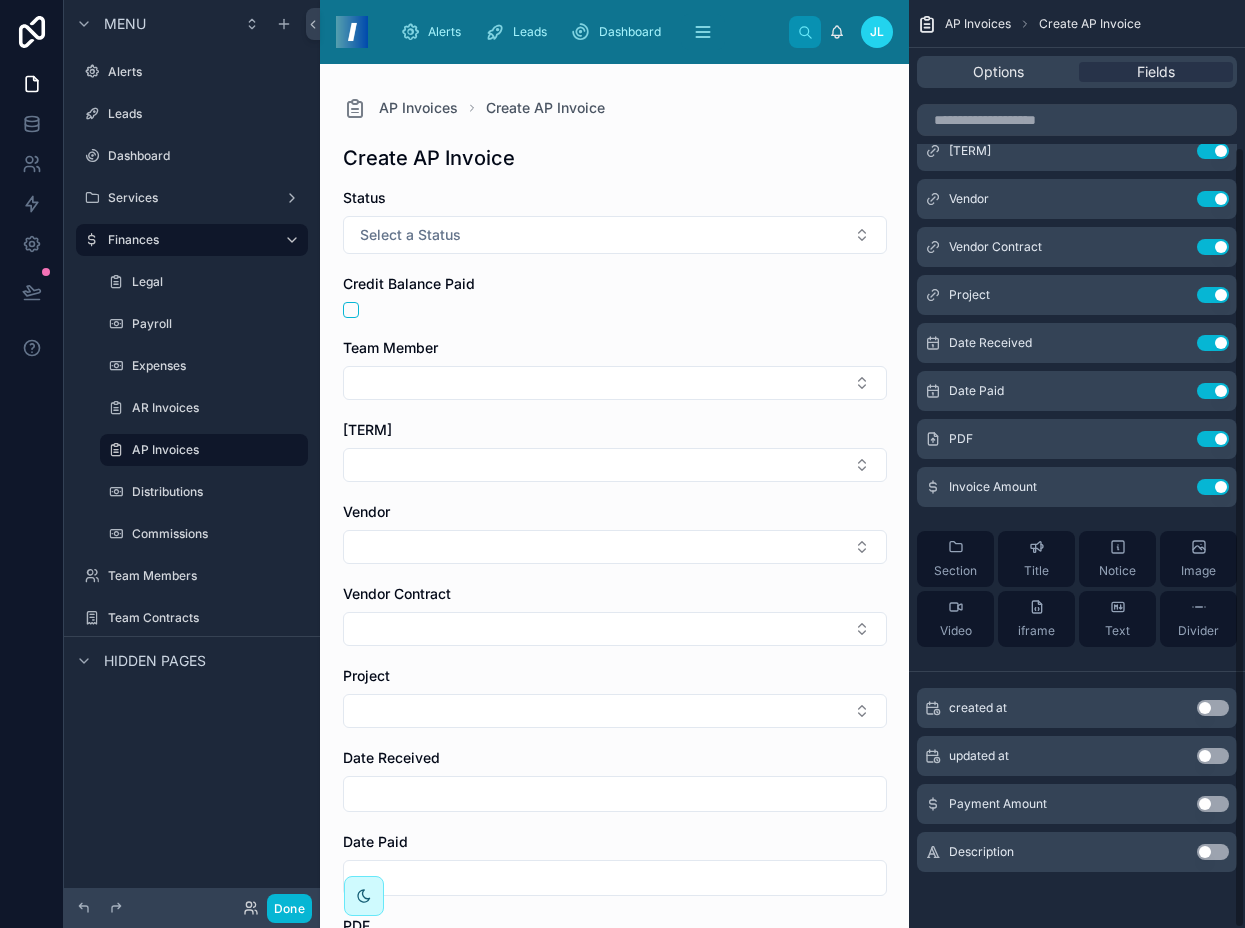click on "Use setting" at bounding box center (1213, 804) 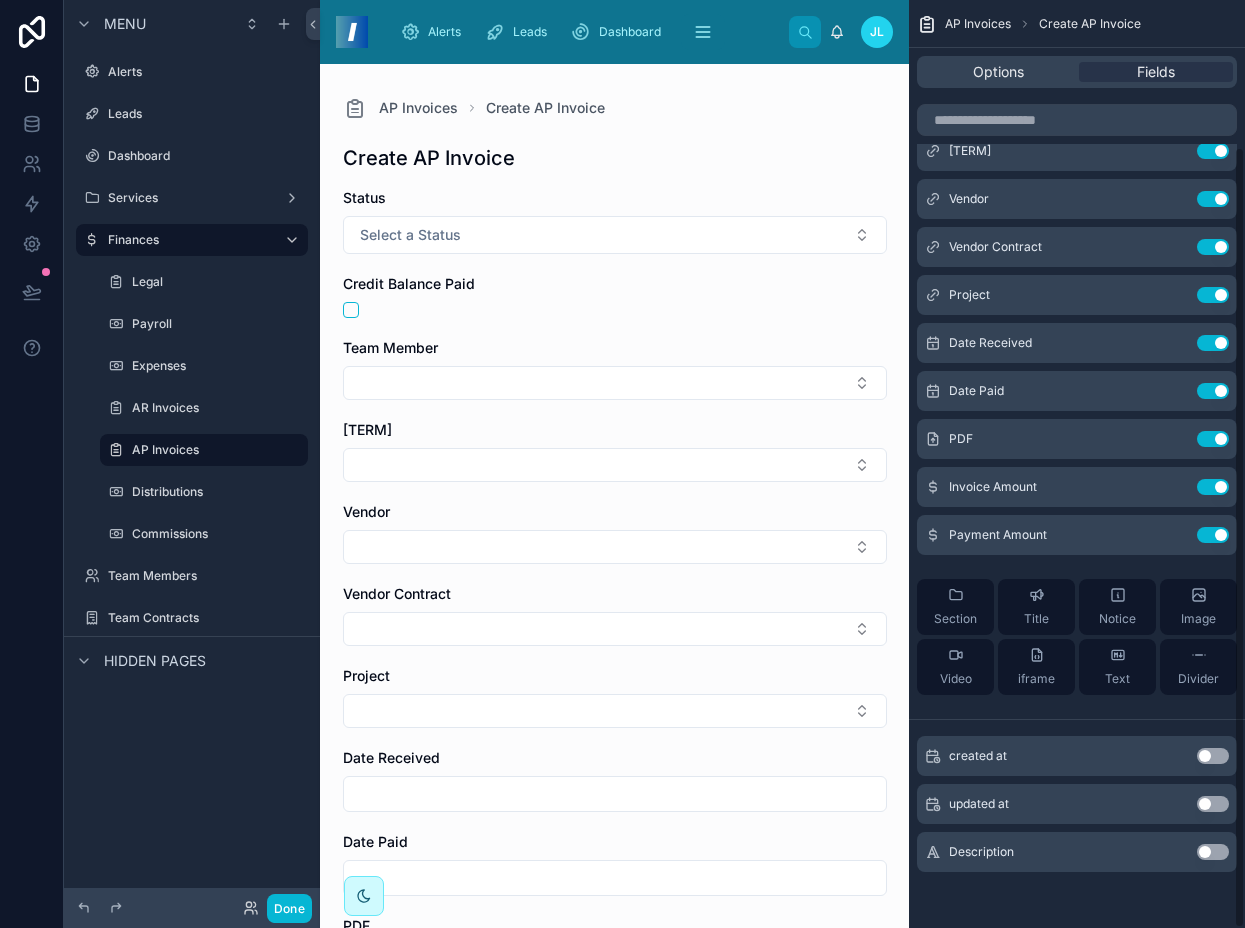 click on "Use setting" at bounding box center (1213, 852) 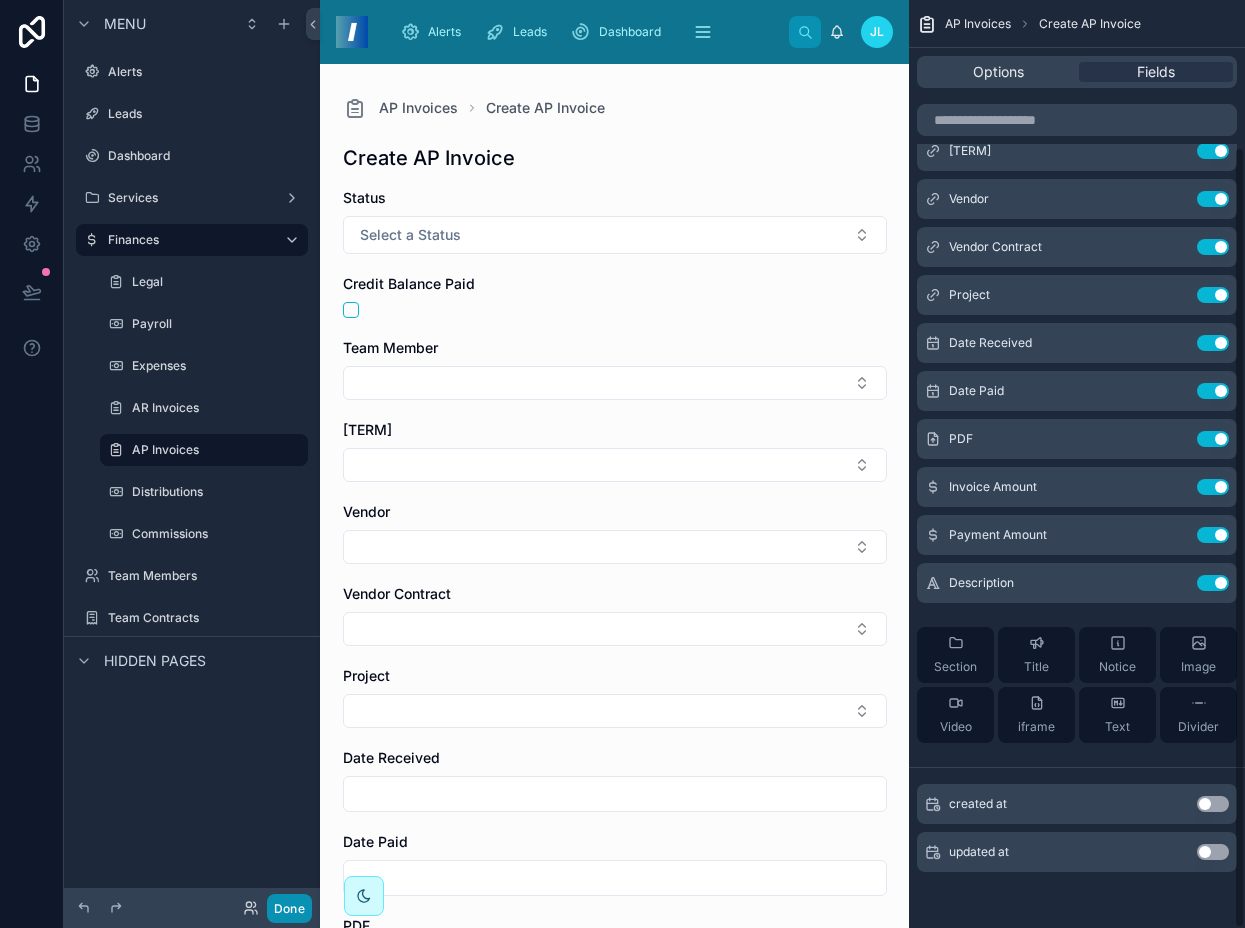 click on "Done" at bounding box center [289, 908] 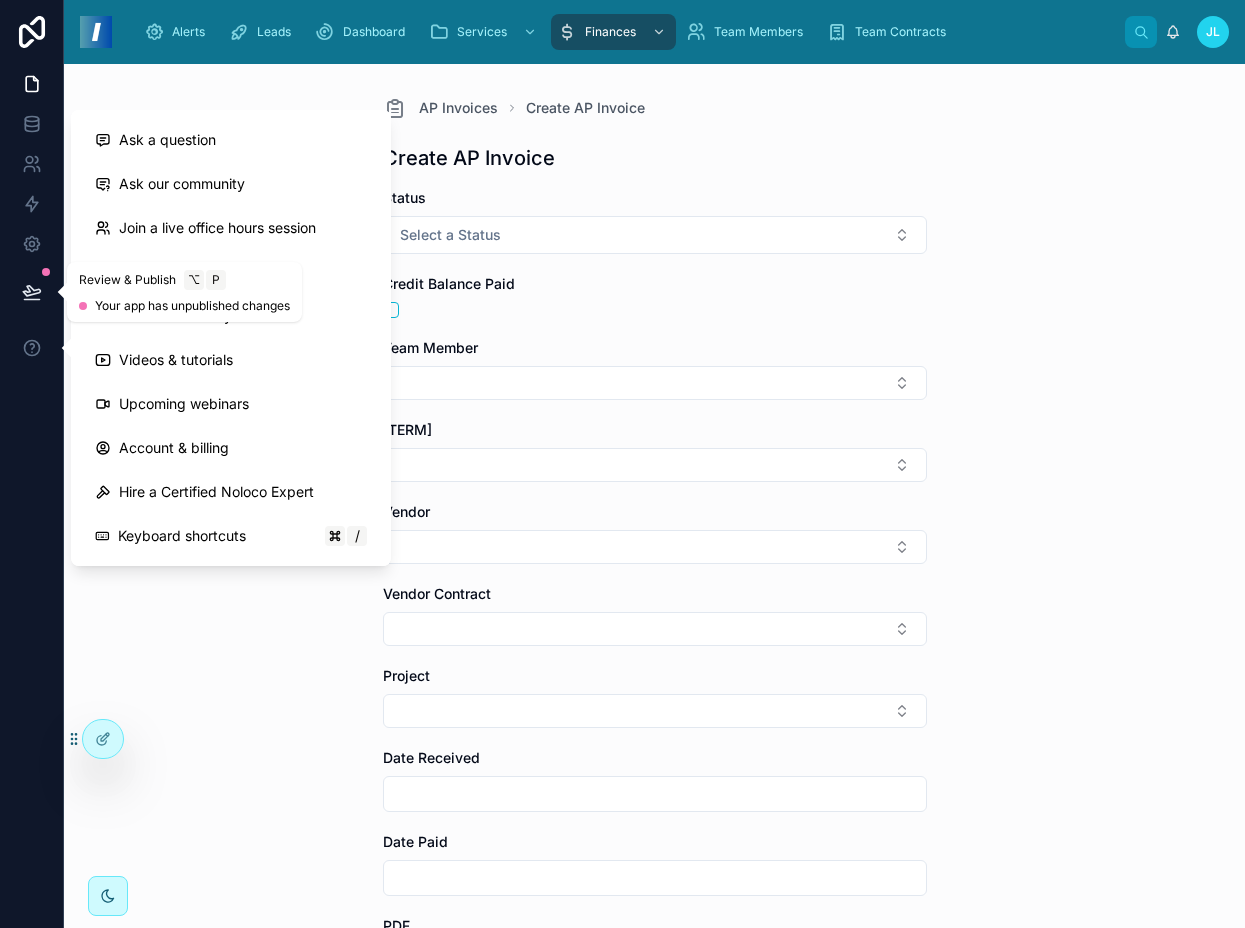 click 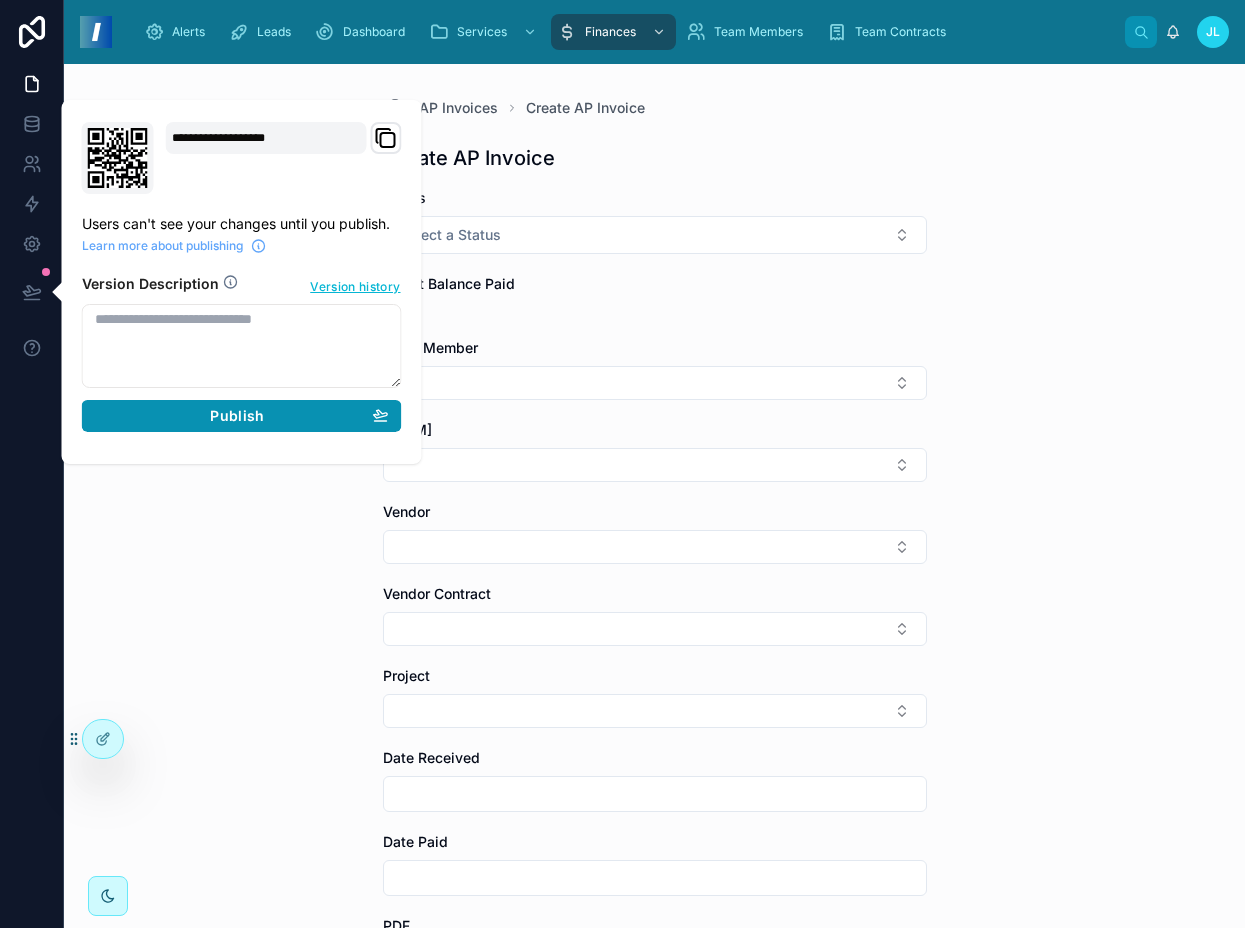 click on "Publish" at bounding box center [242, 416] 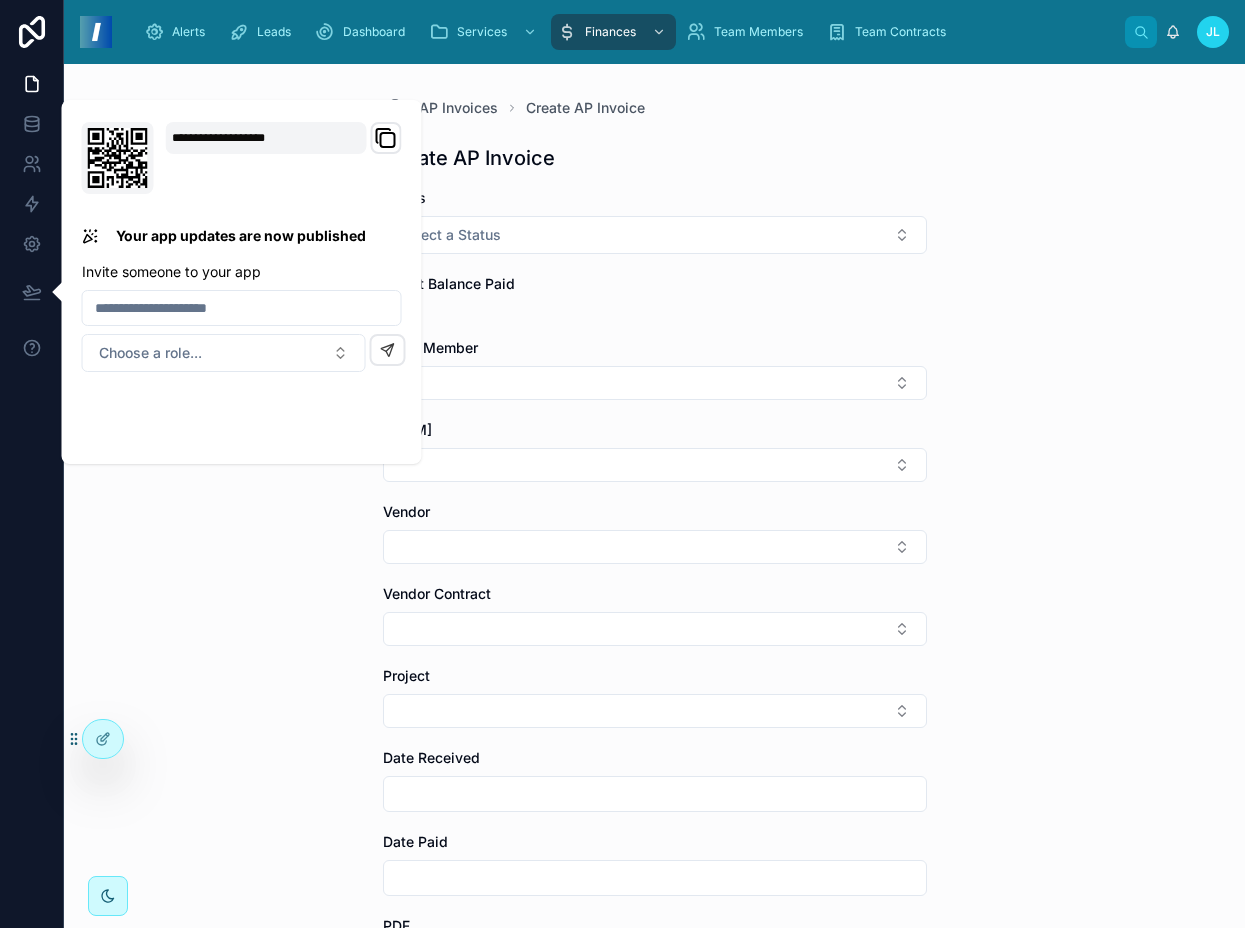 click on "Status" at bounding box center (655, 198) 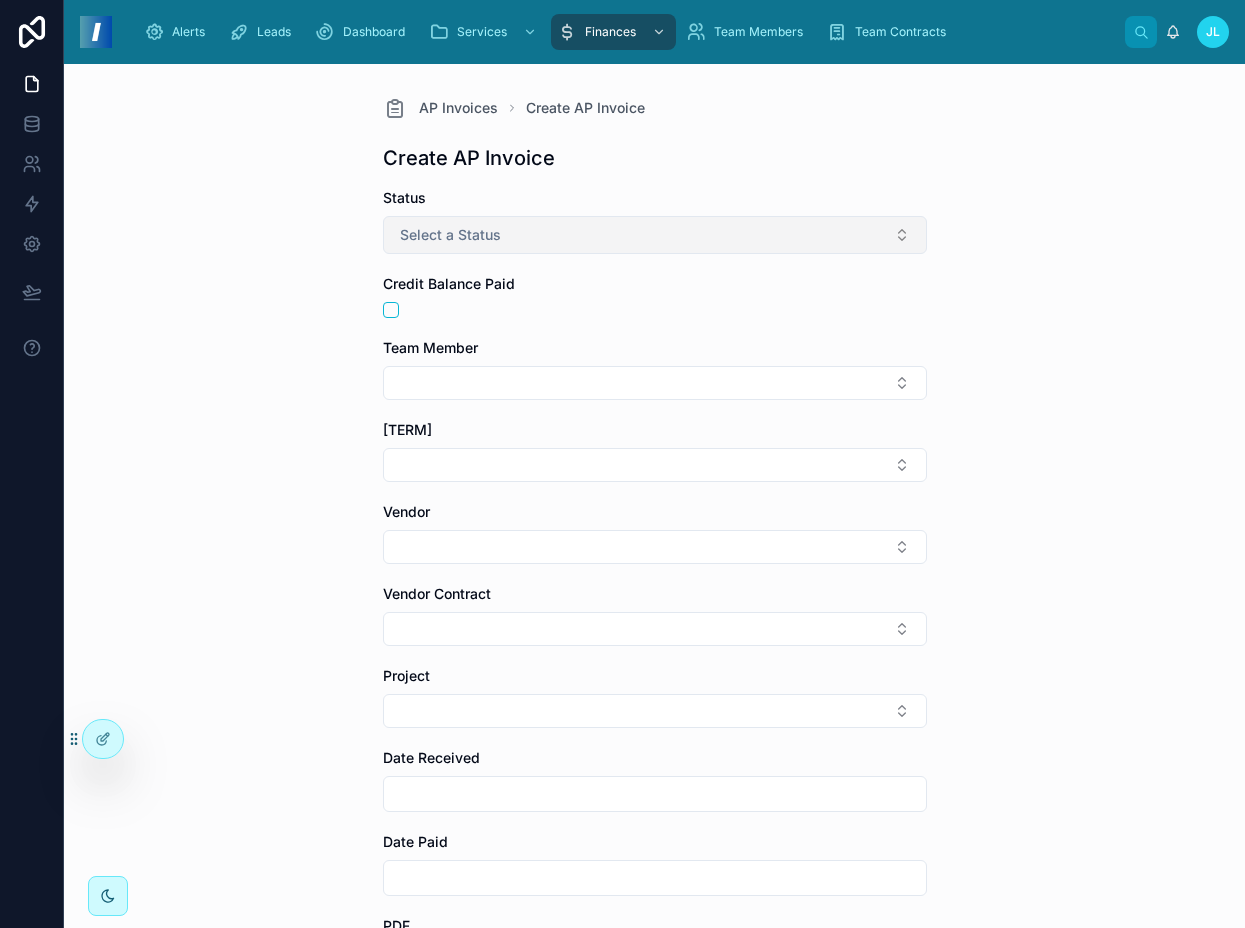 click on "Select a Status" at bounding box center [655, 235] 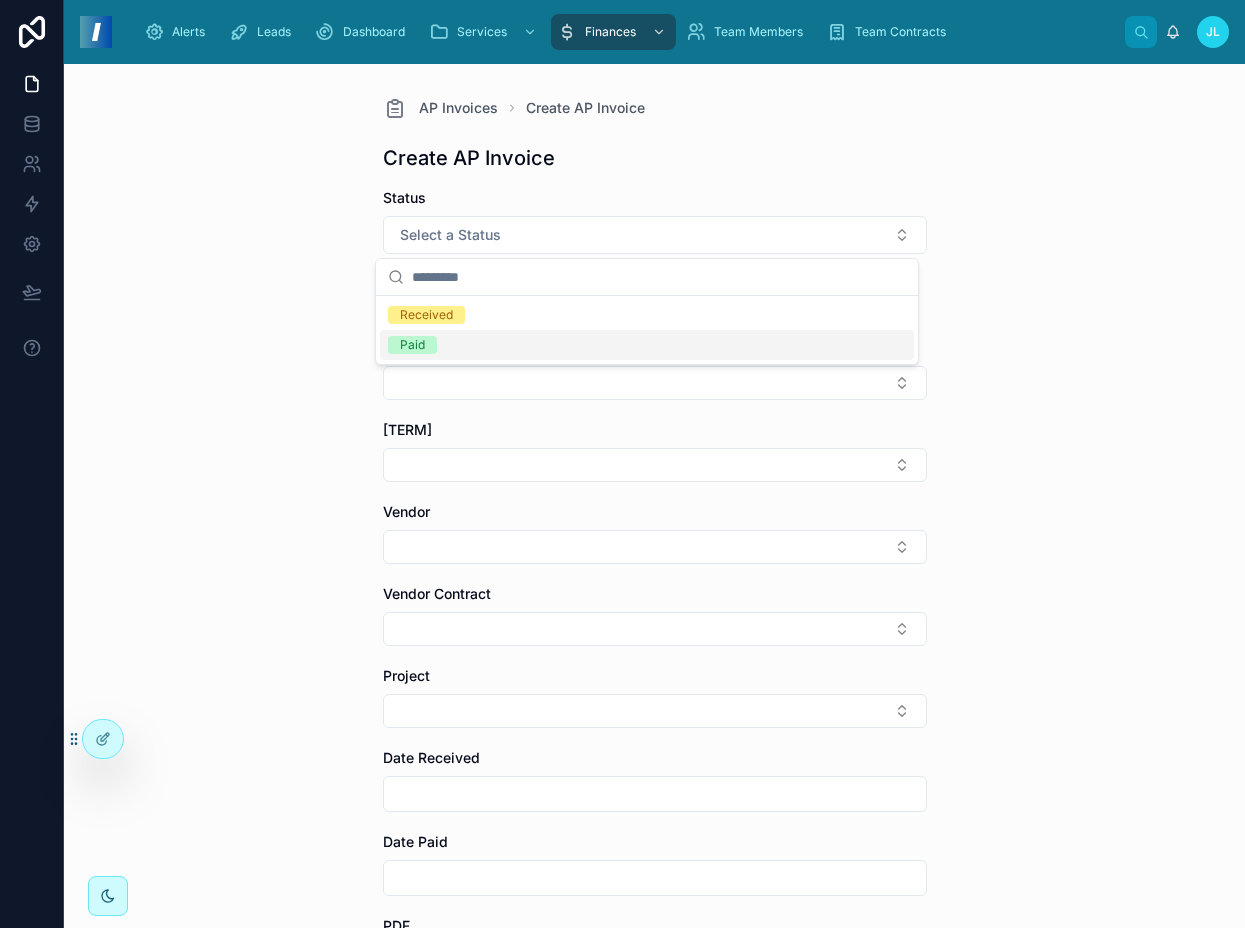 click on "Paid" at bounding box center [647, 345] 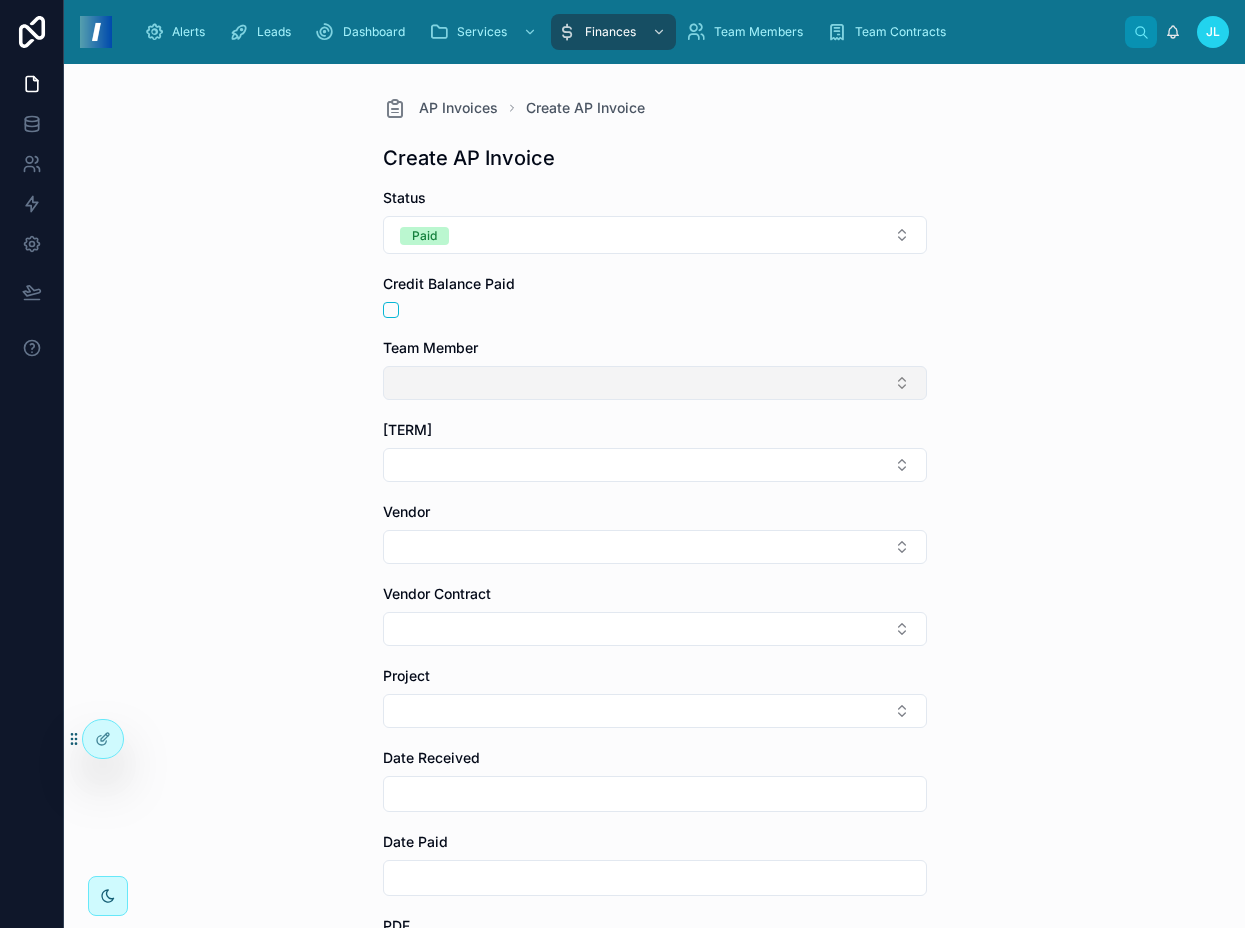 click at bounding box center [655, 383] 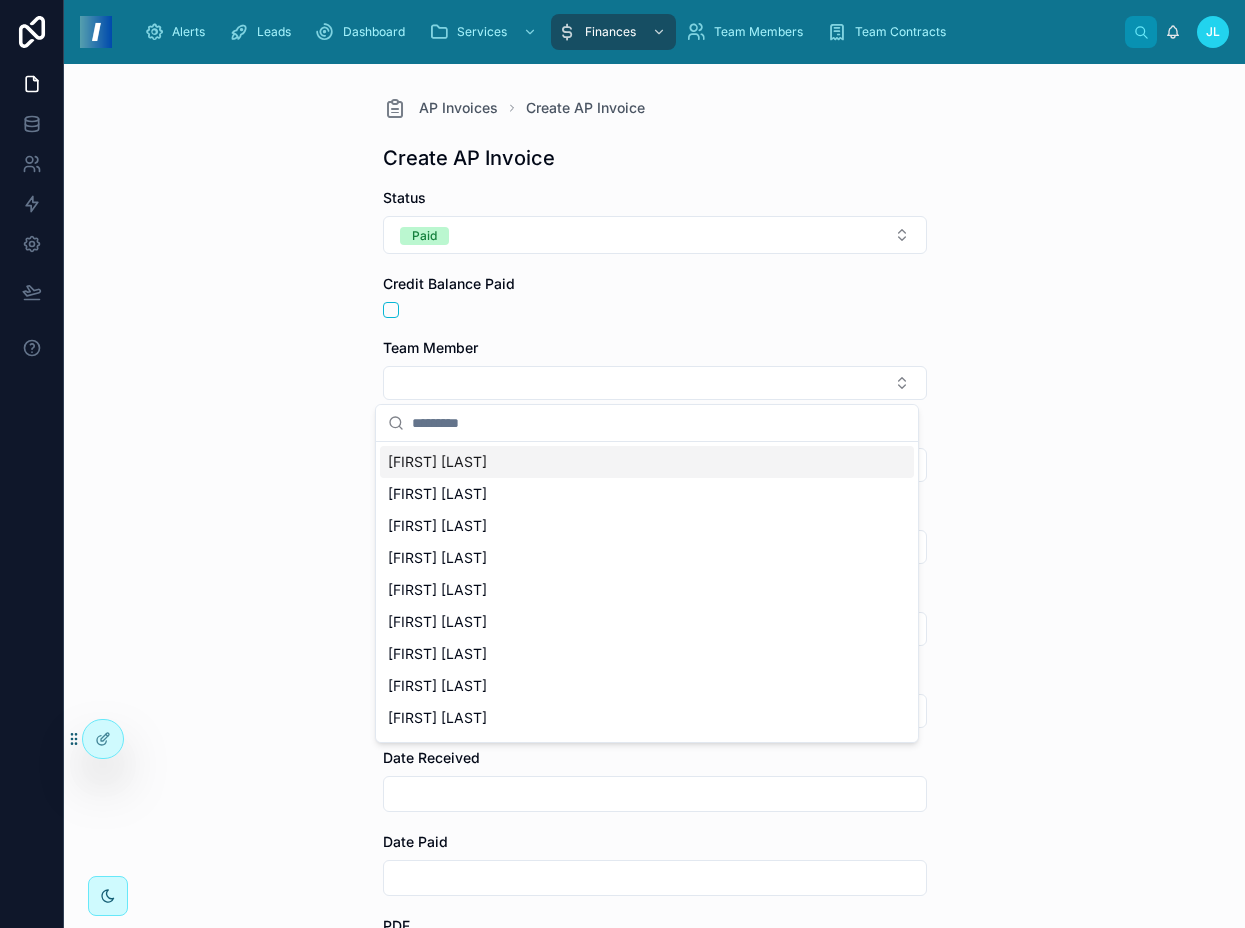 click on "[FIRST] [LAST]" at bounding box center (437, 462) 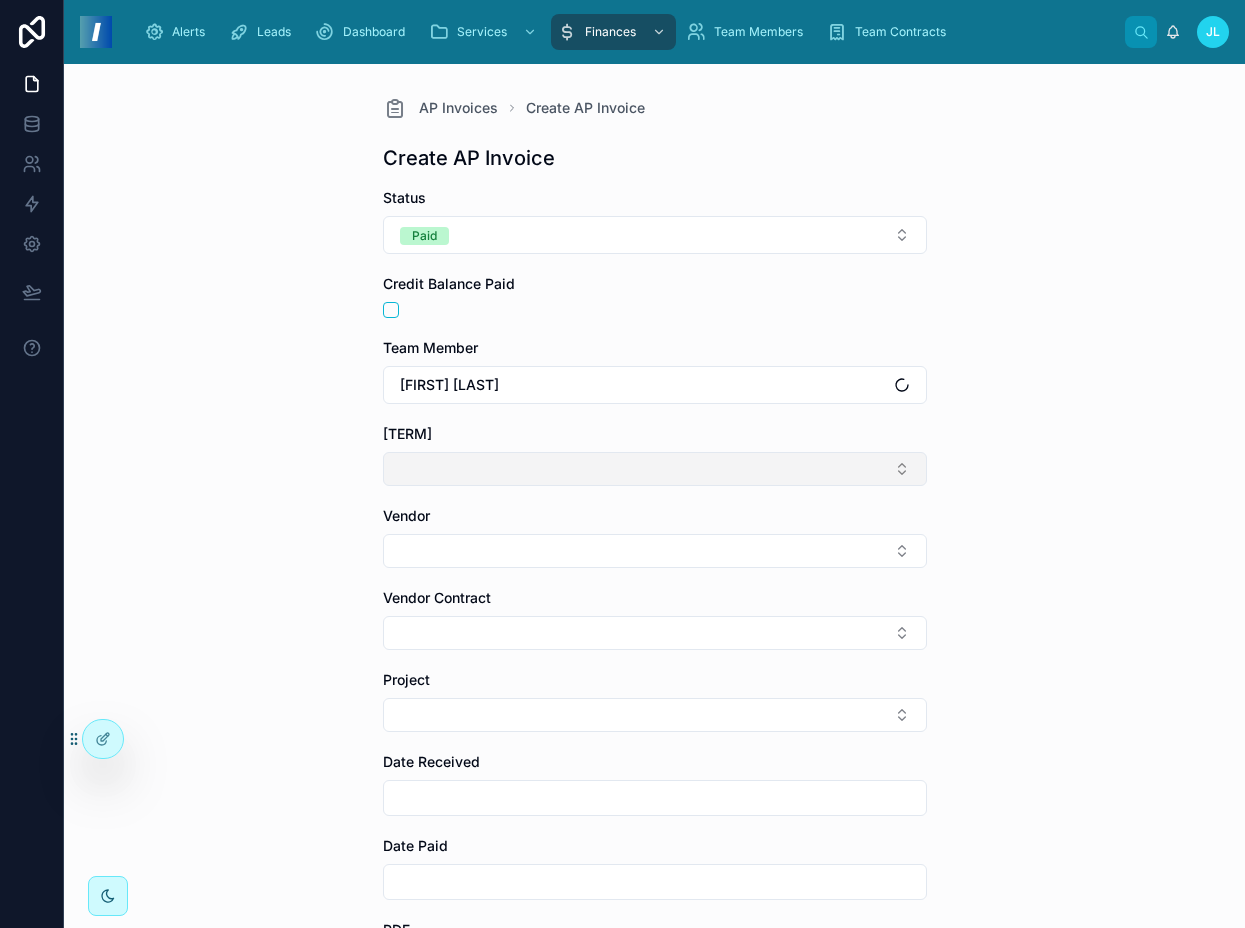 click at bounding box center [655, 469] 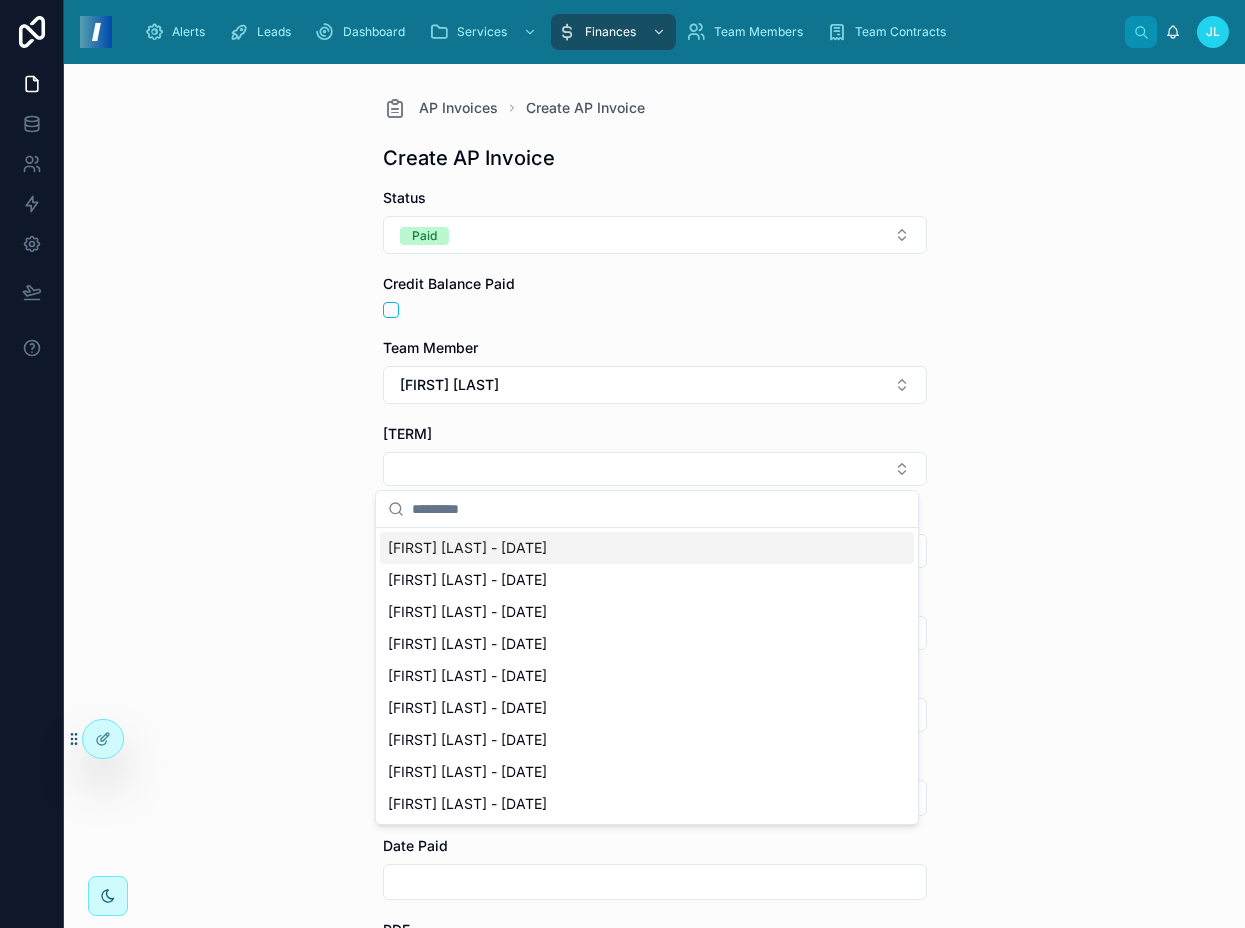 click on "[FIRST] [LAST] - [DATE]" at bounding box center [467, 548] 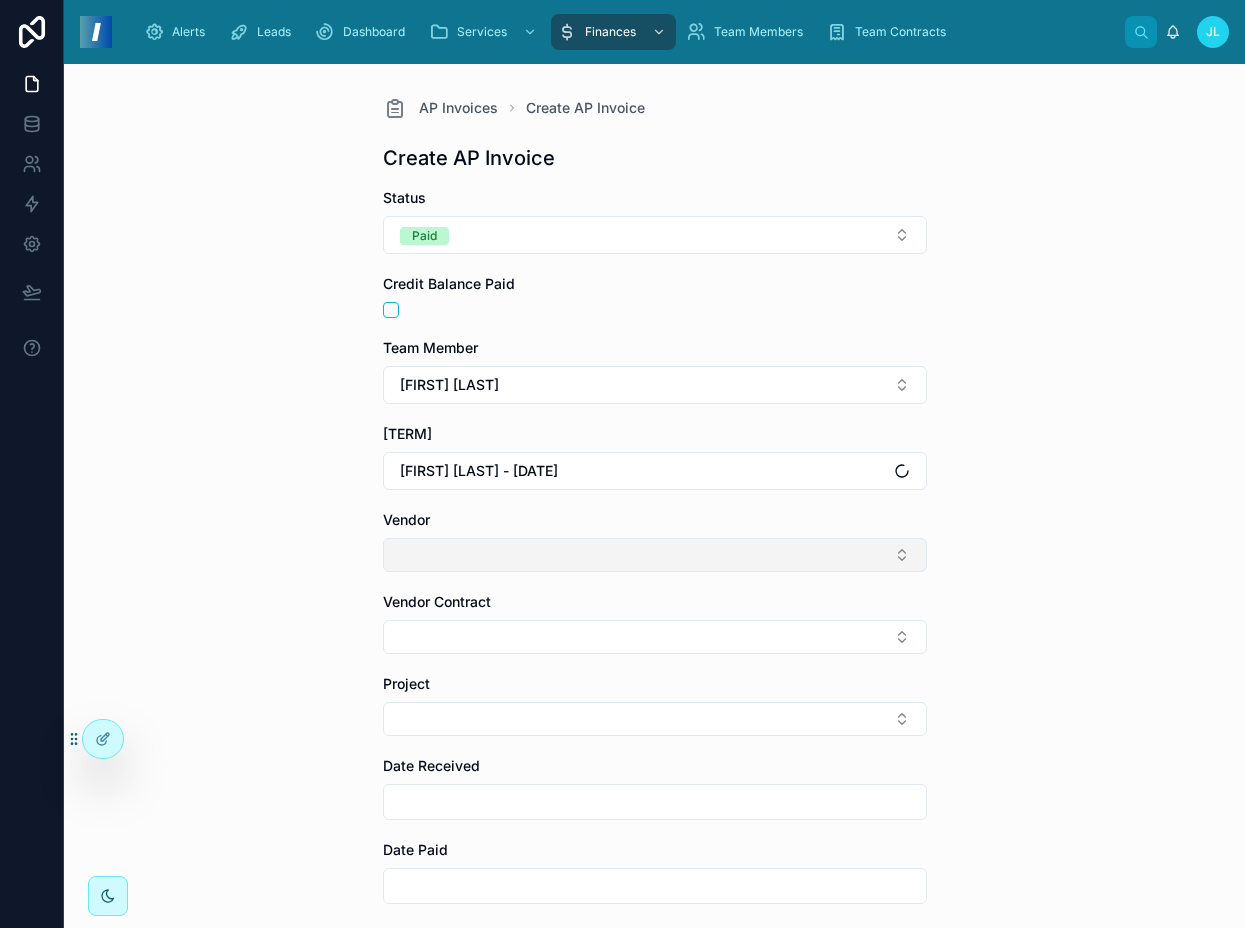click at bounding box center [655, 555] 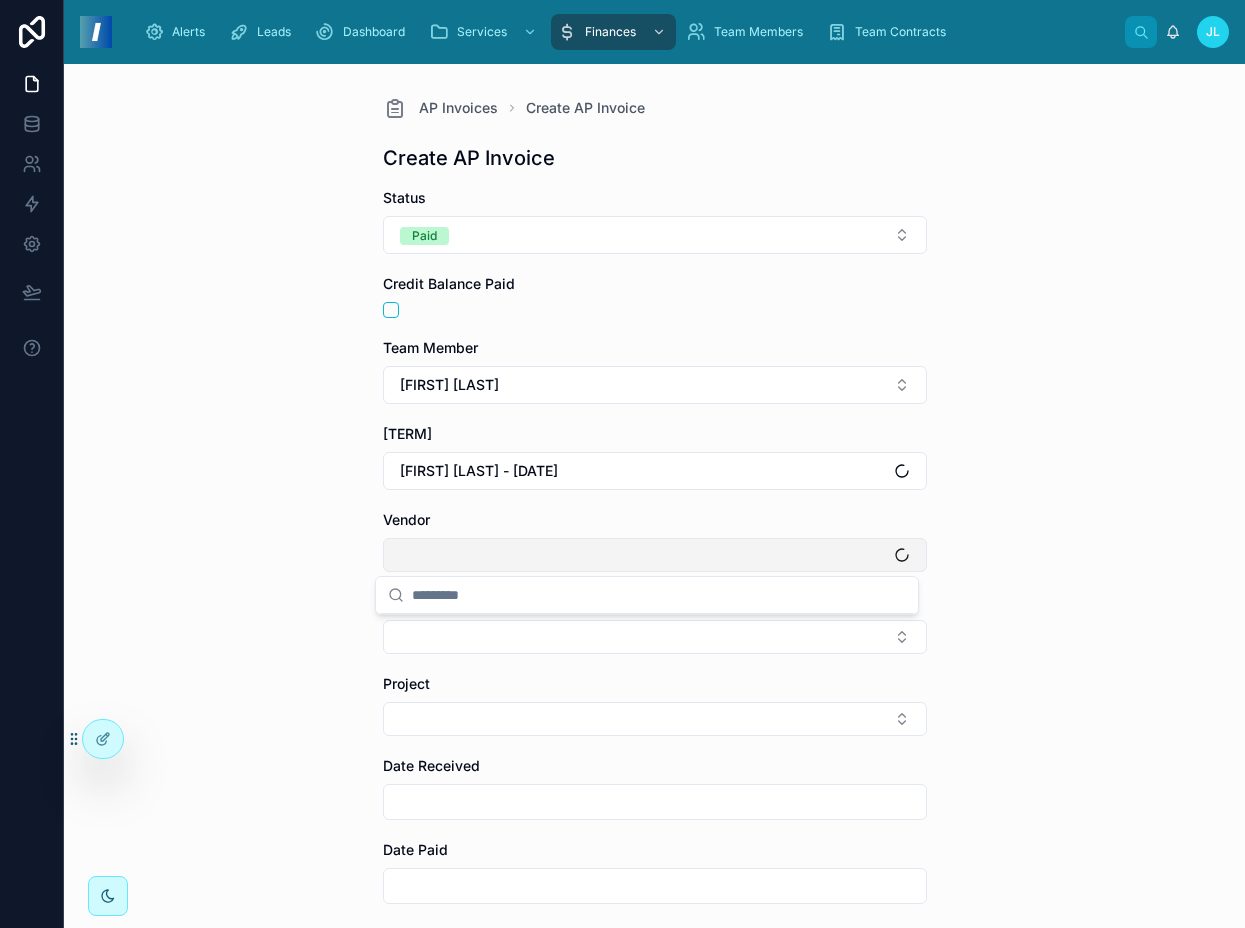 click at bounding box center (655, 555) 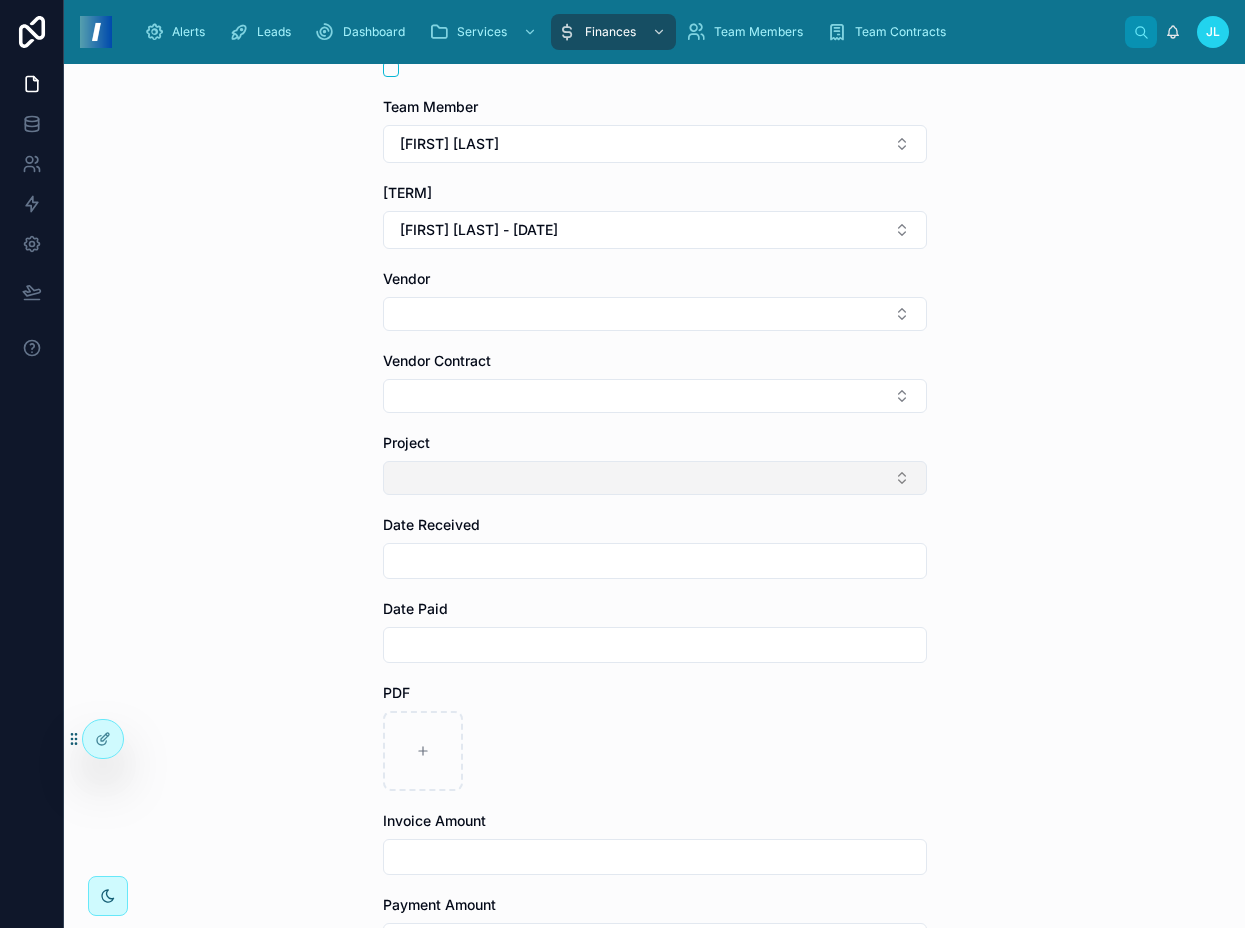 scroll, scrollTop: 276, scrollLeft: 0, axis: vertical 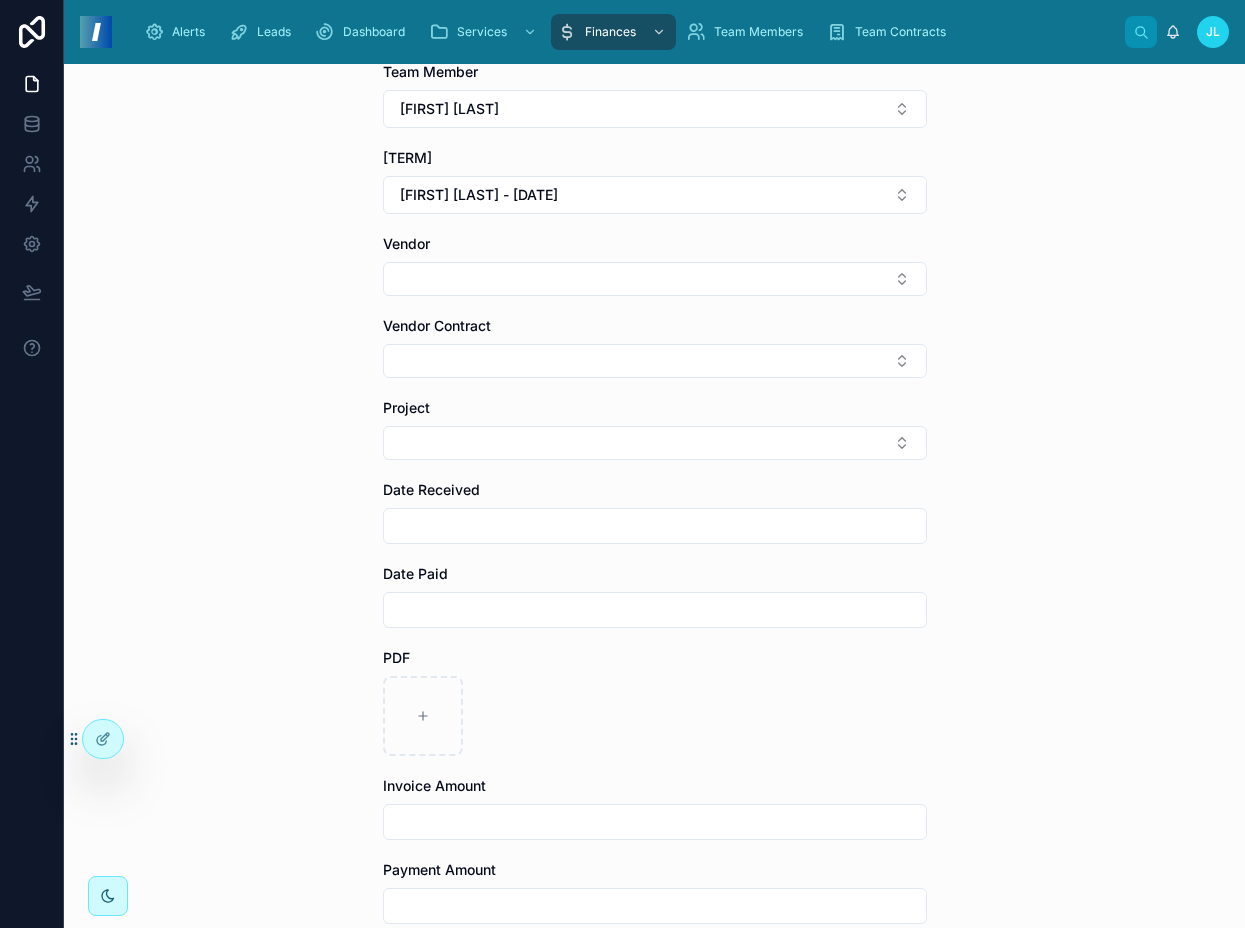 click on "Status Paid Credit Balance Paid Team Member [FIRST] [LAST] Team Contract [FIRST] [LAST] - [DATE] Vendor Vendor Contract Project Date Received Date Paid PDF Invoice Amount Payment Amount Description Save" at bounding box center [655, 558] 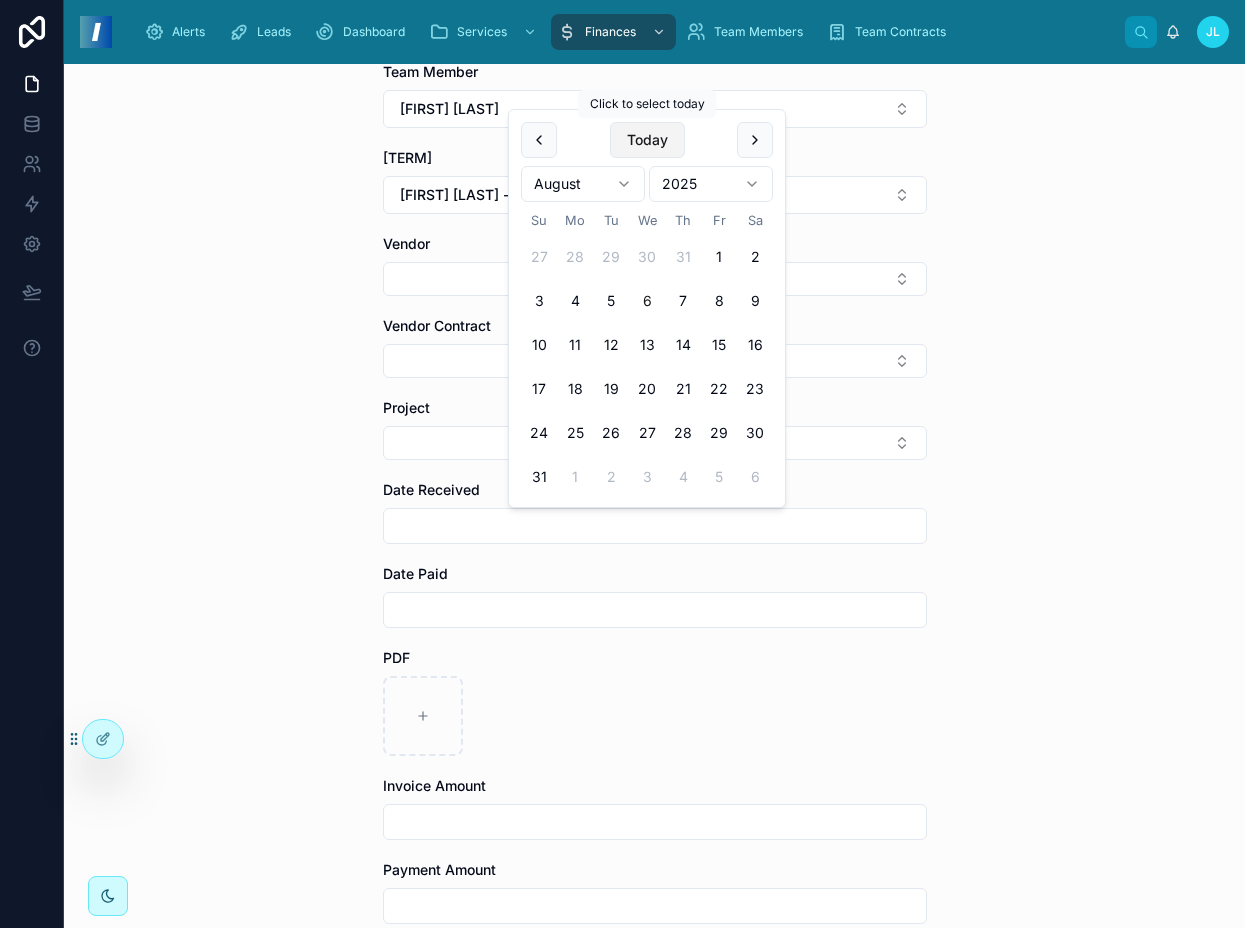 click on "Today" at bounding box center [647, 140] 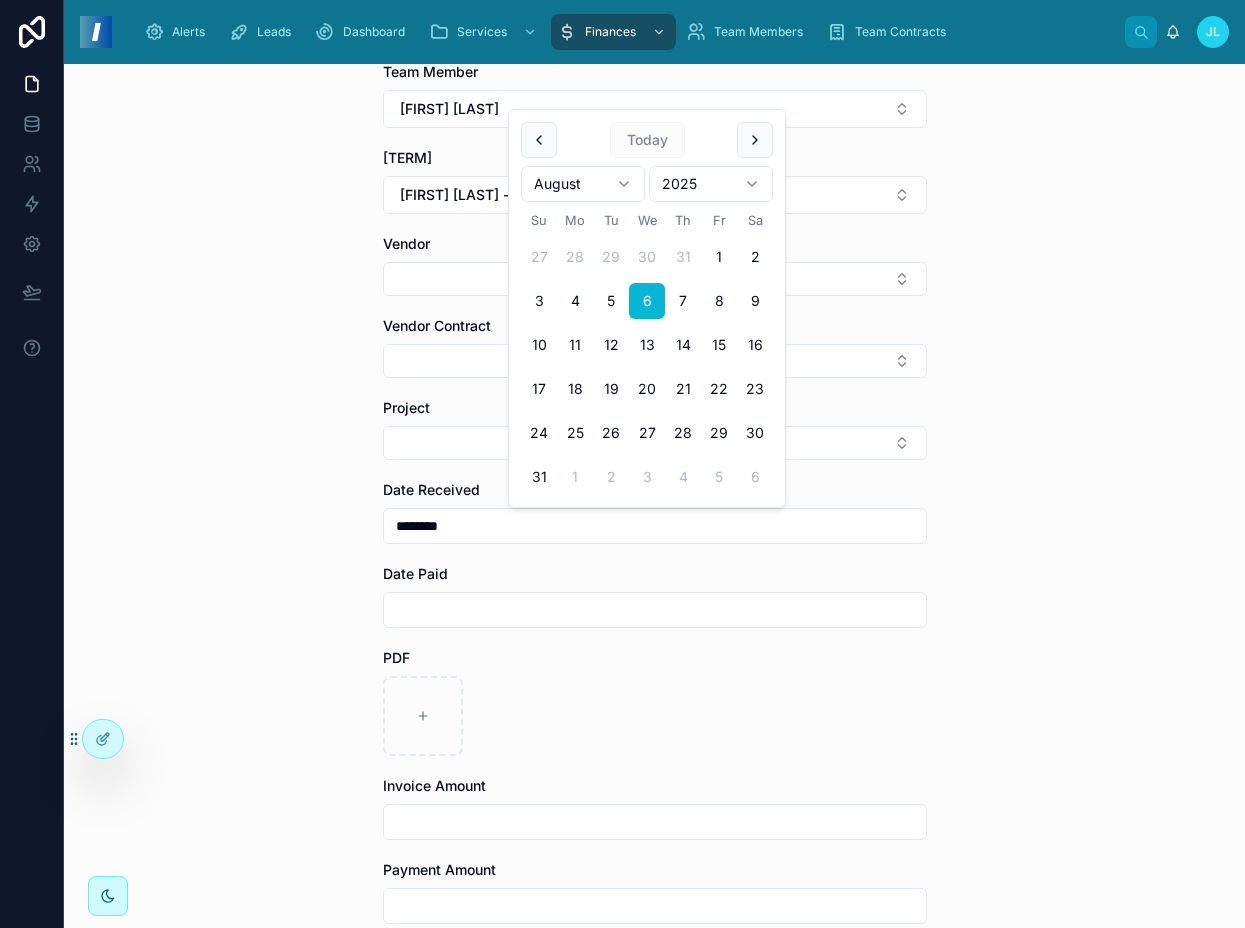 click at bounding box center (655, 610) 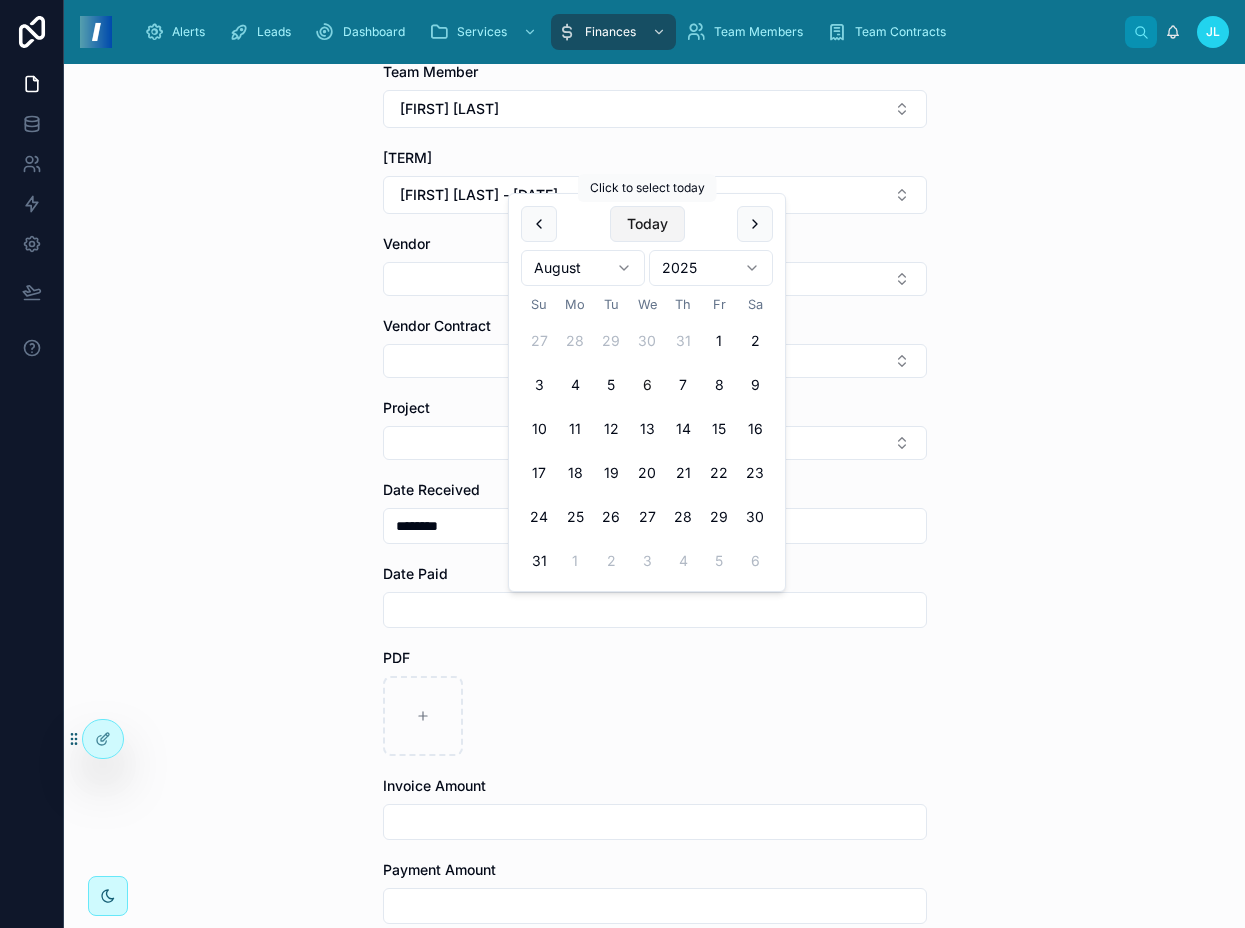 click on "Today" at bounding box center (647, 224) 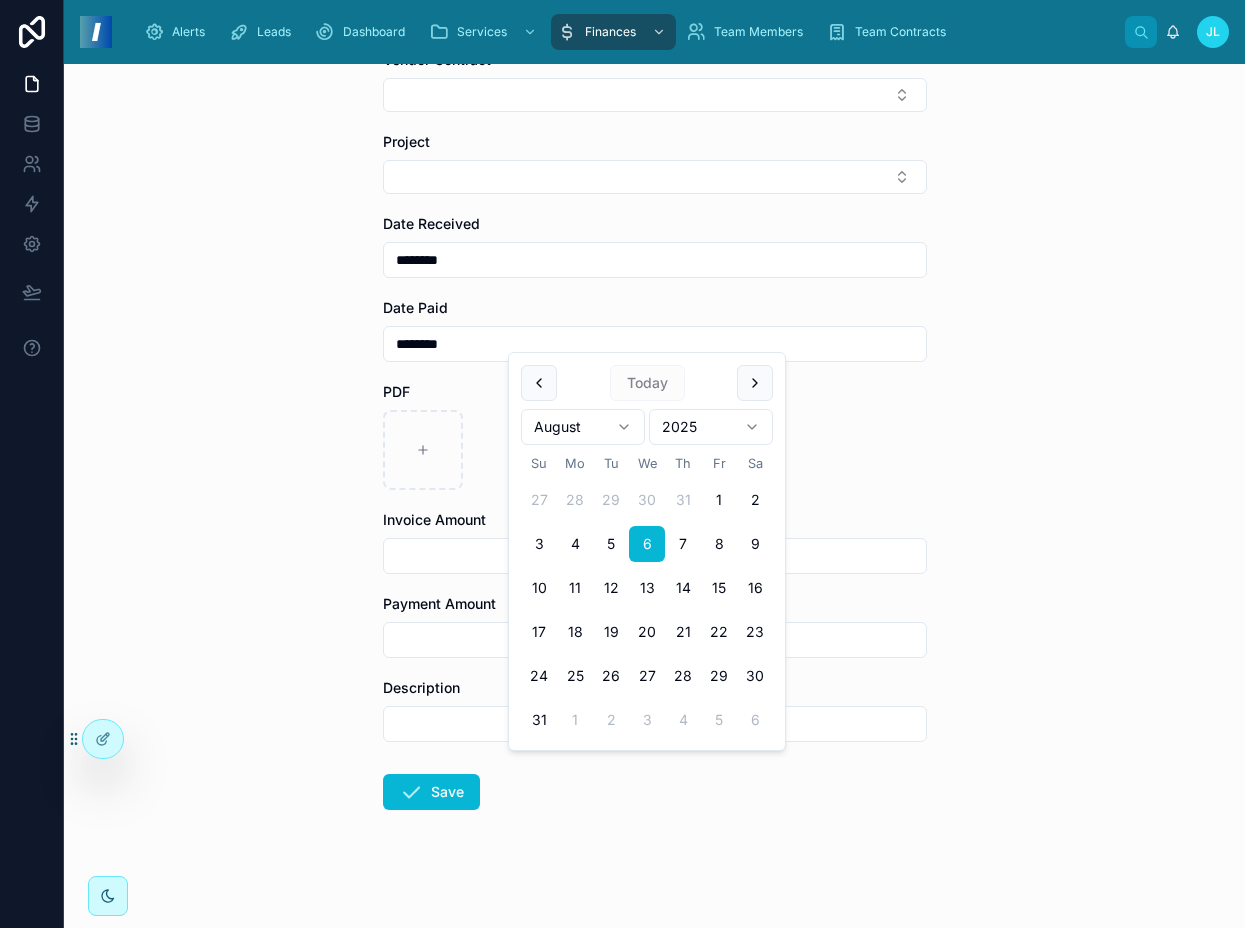 scroll, scrollTop: 552, scrollLeft: 0, axis: vertical 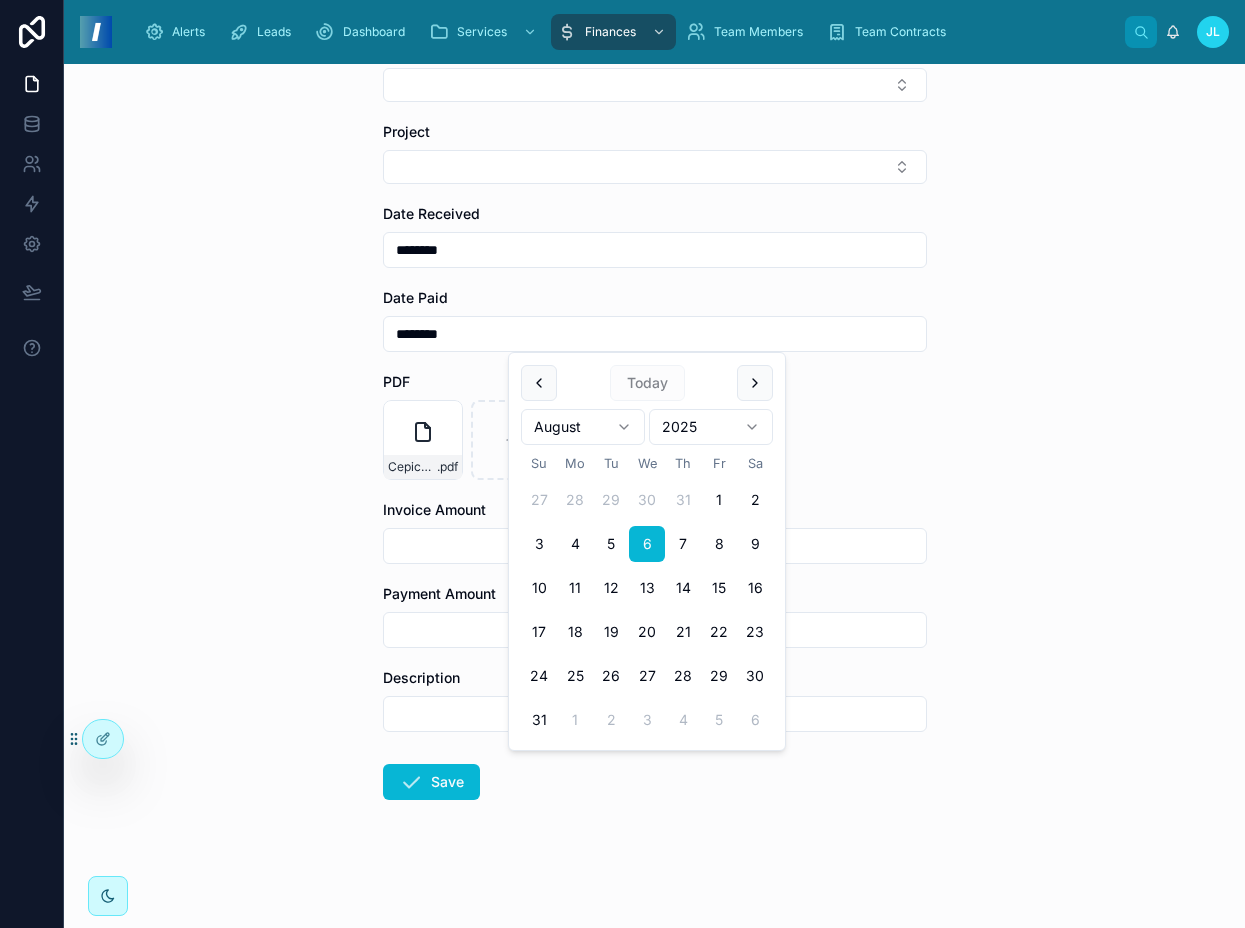 click at bounding box center (655, 546) 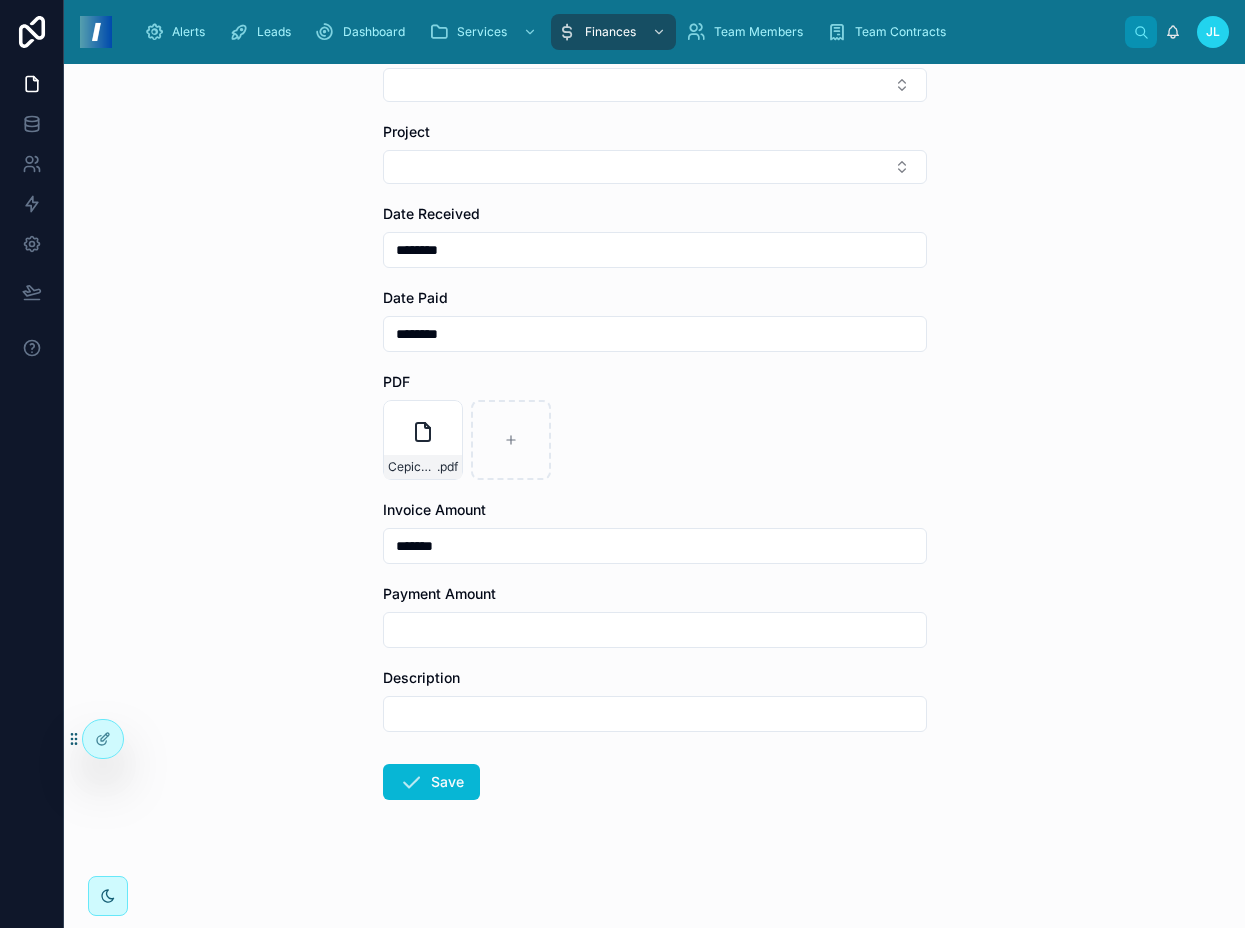 type on "*******" 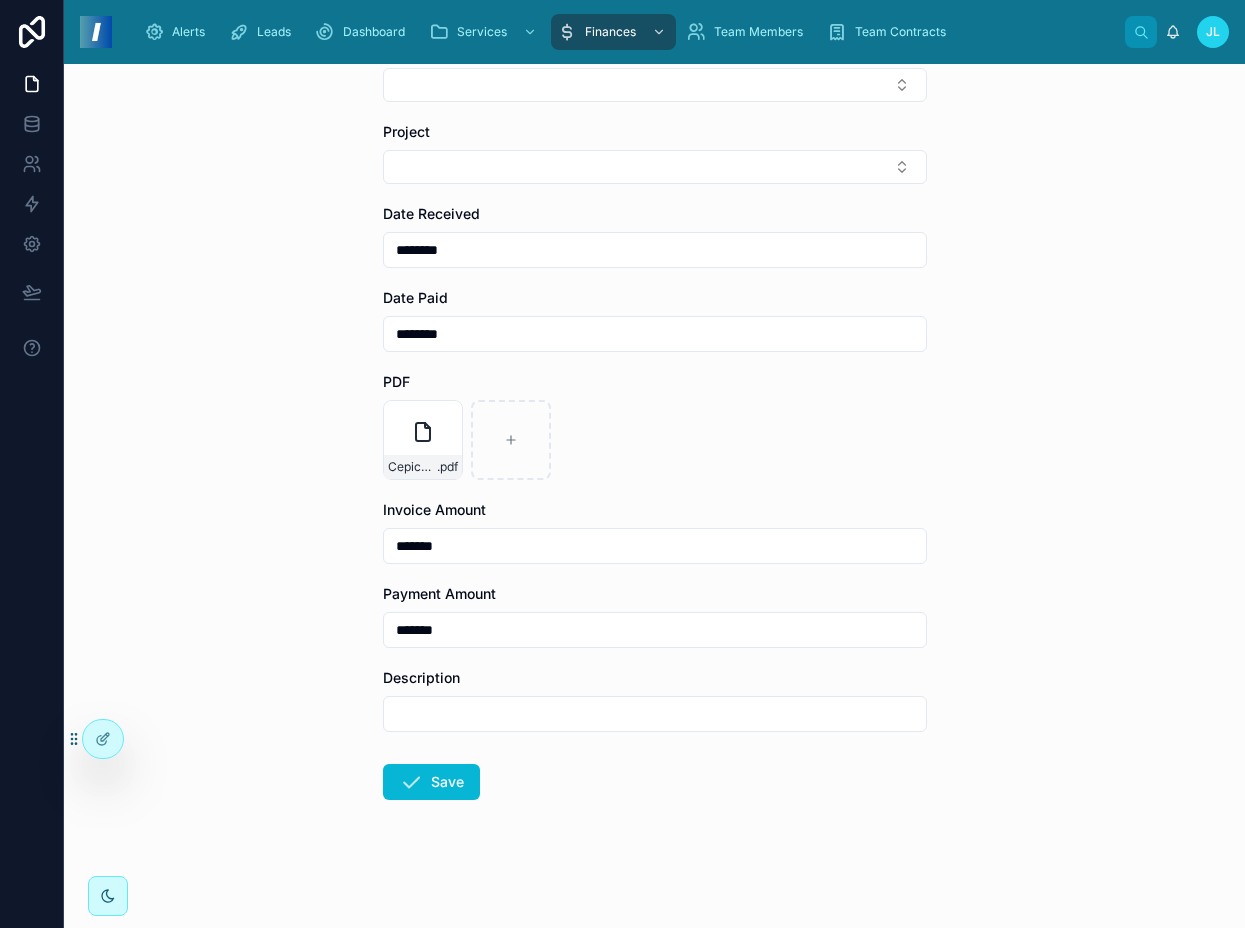 type on "*******" 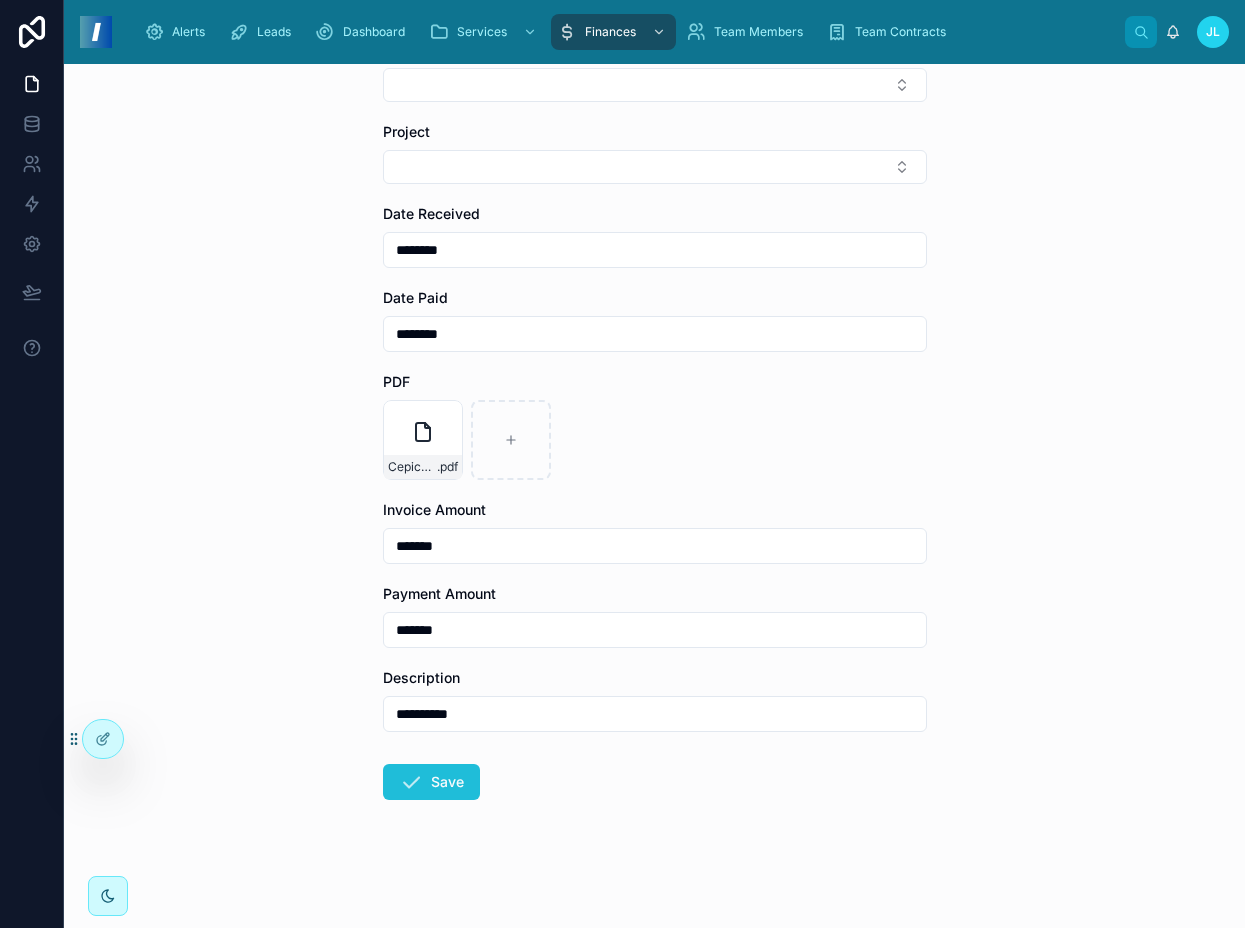 type on "**********" 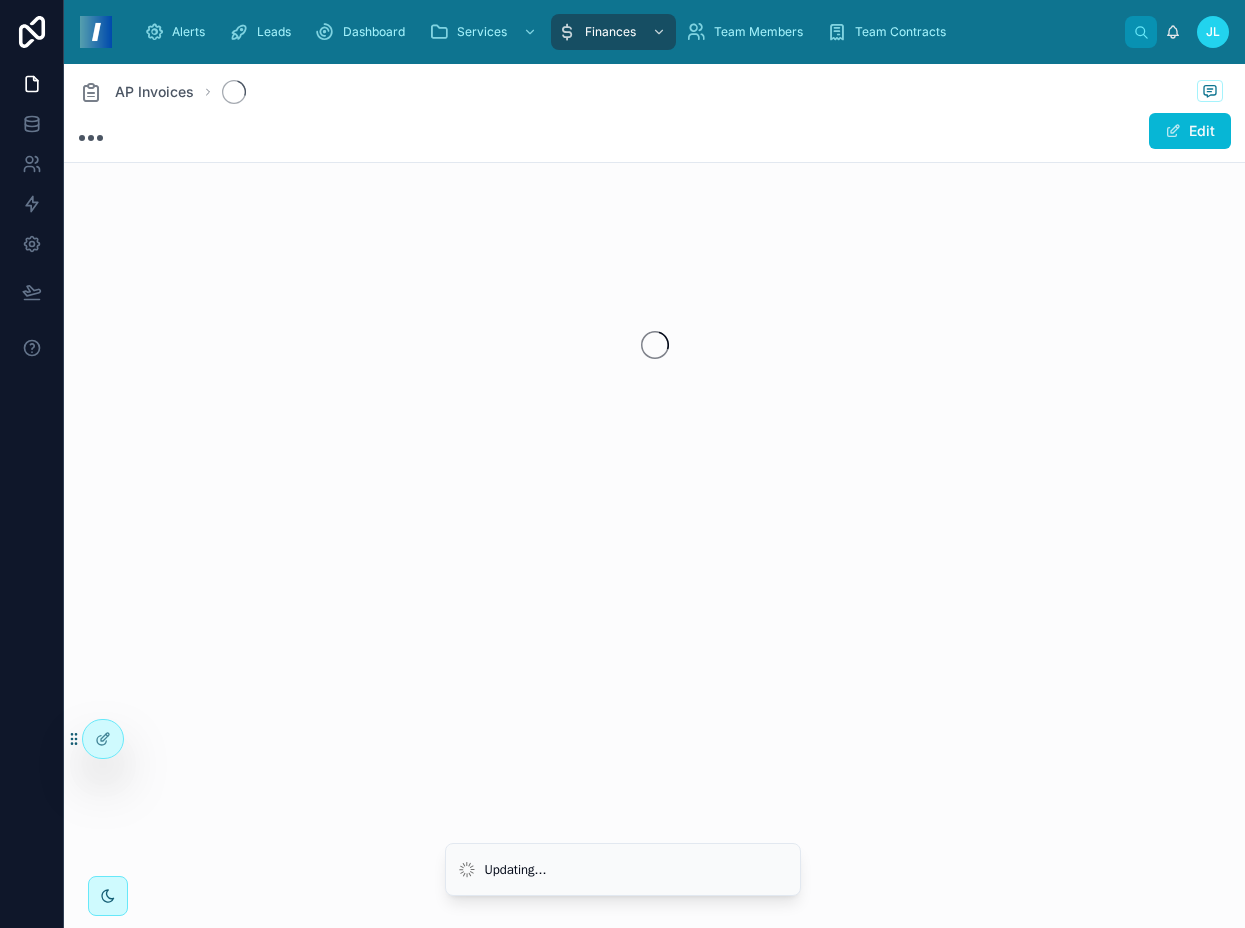 scroll, scrollTop: 0, scrollLeft: 0, axis: both 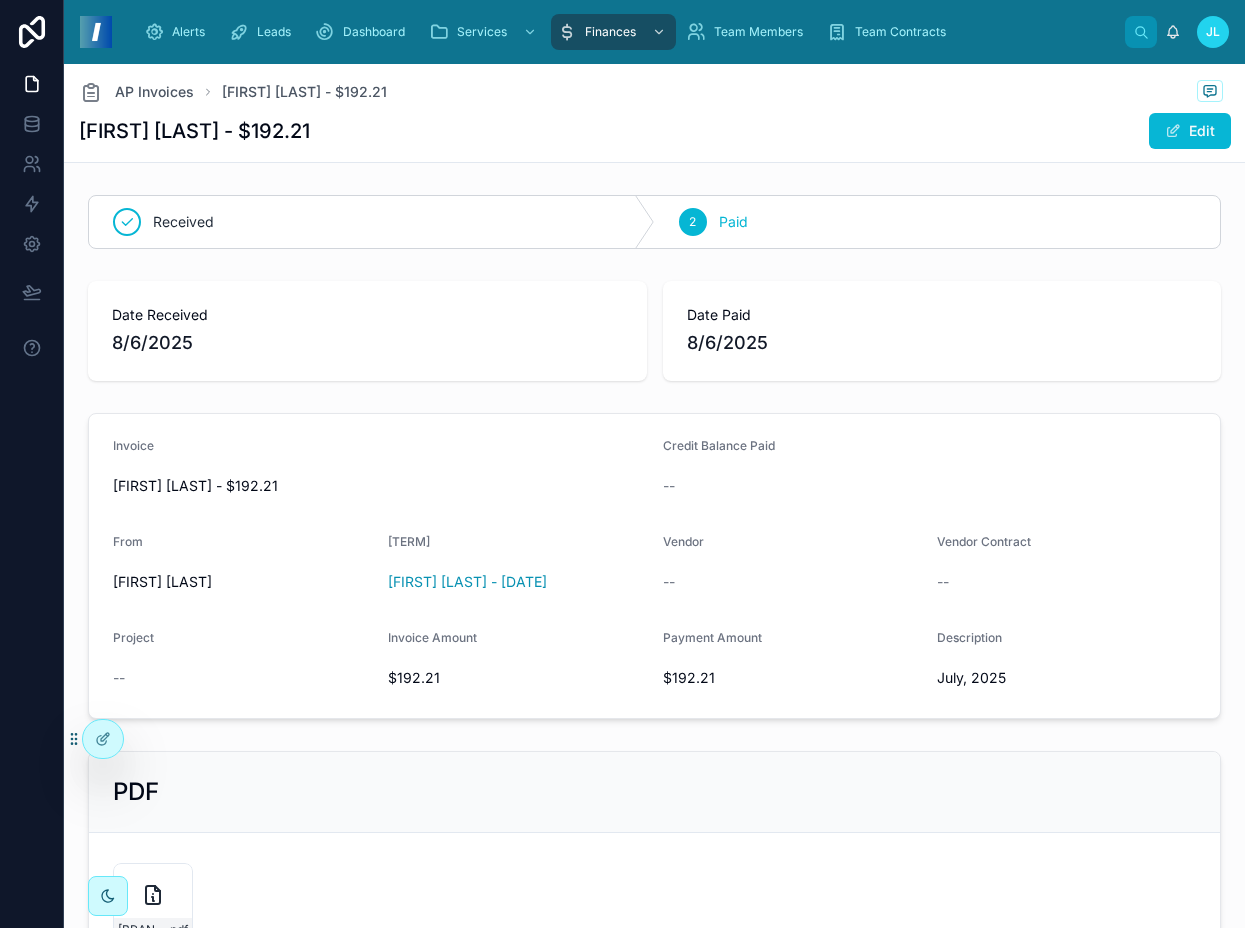 click on "8/6/2025" at bounding box center (942, 343) 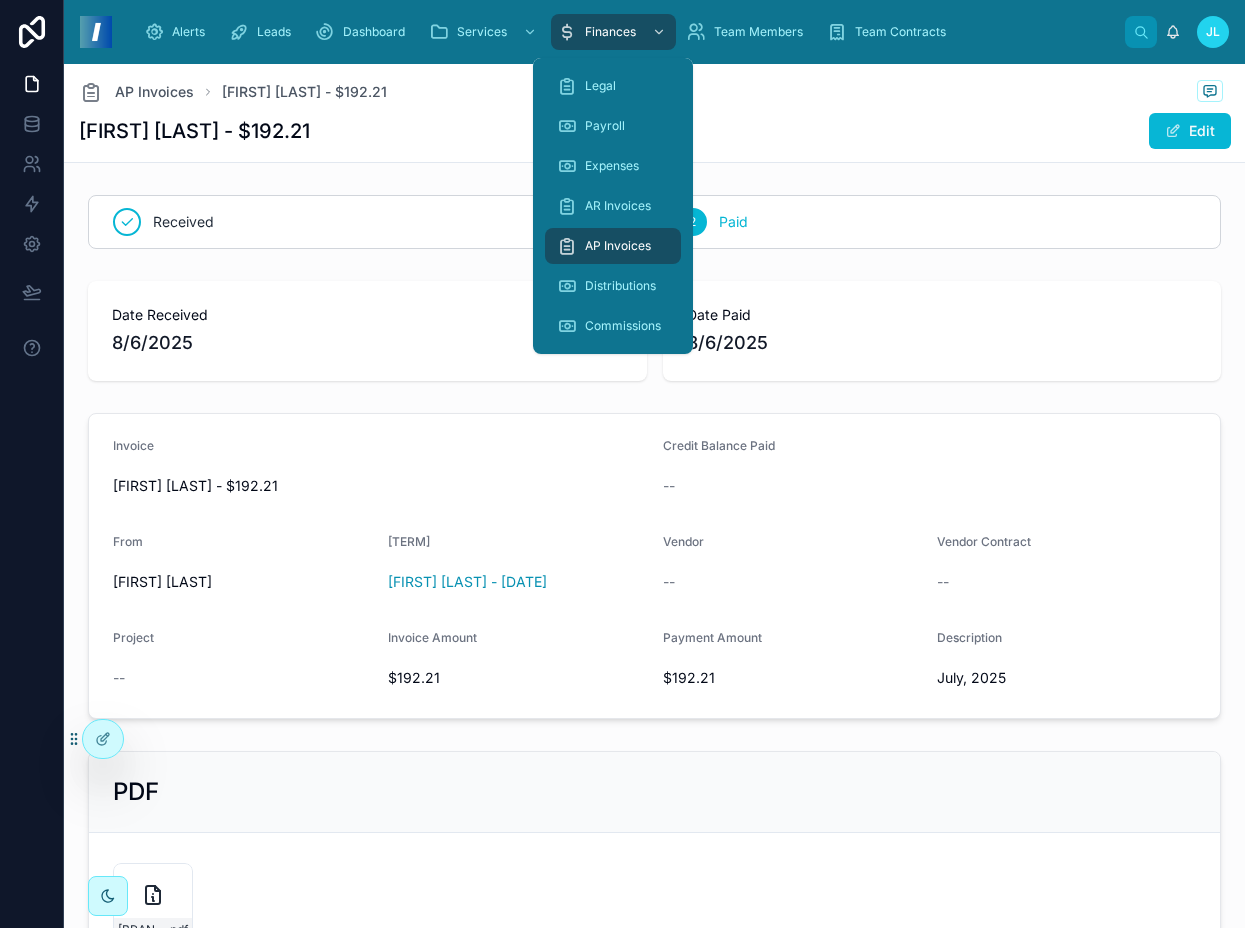 click on "AP Invoices" at bounding box center [618, 246] 